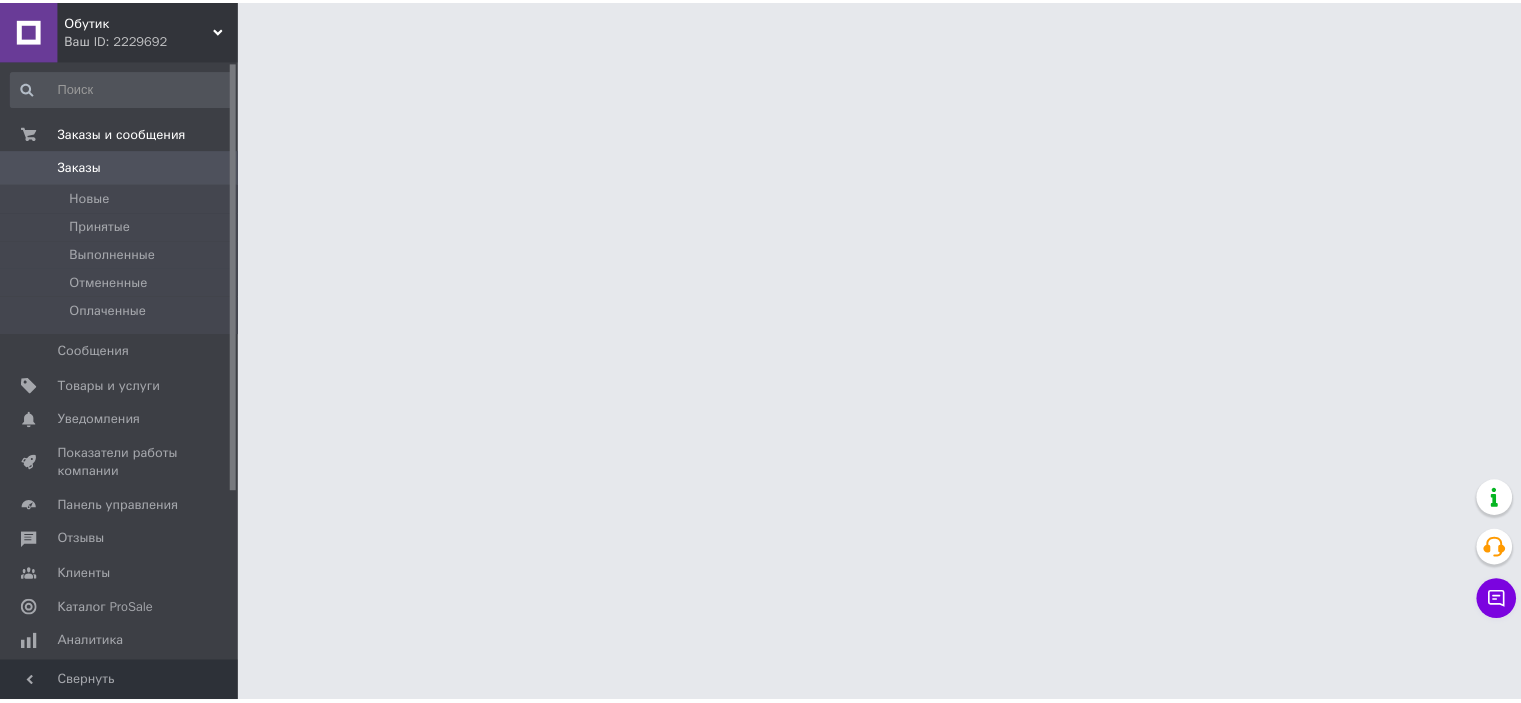 scroll, scrollTop: 0, scrollLeft: 0, axis: both 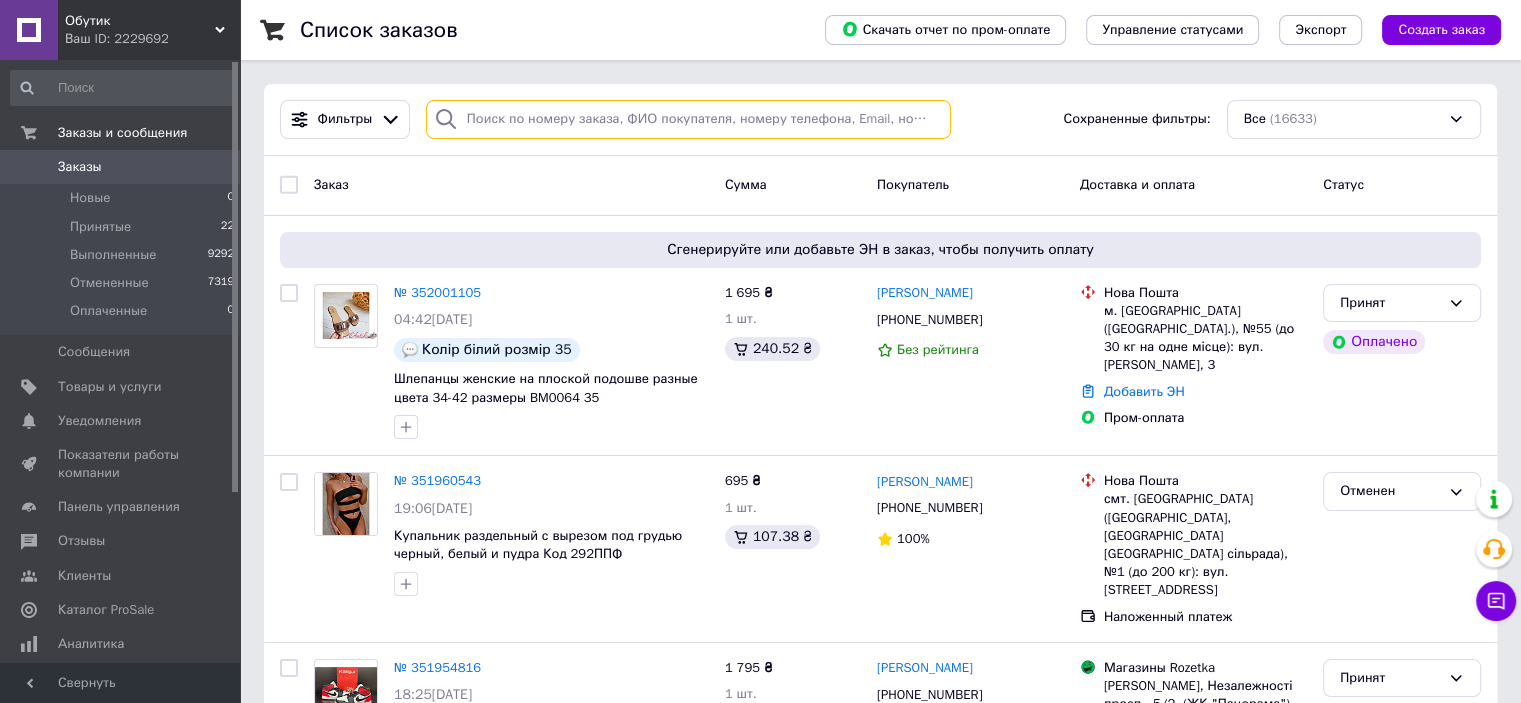 click at bounding box center [688, 119] 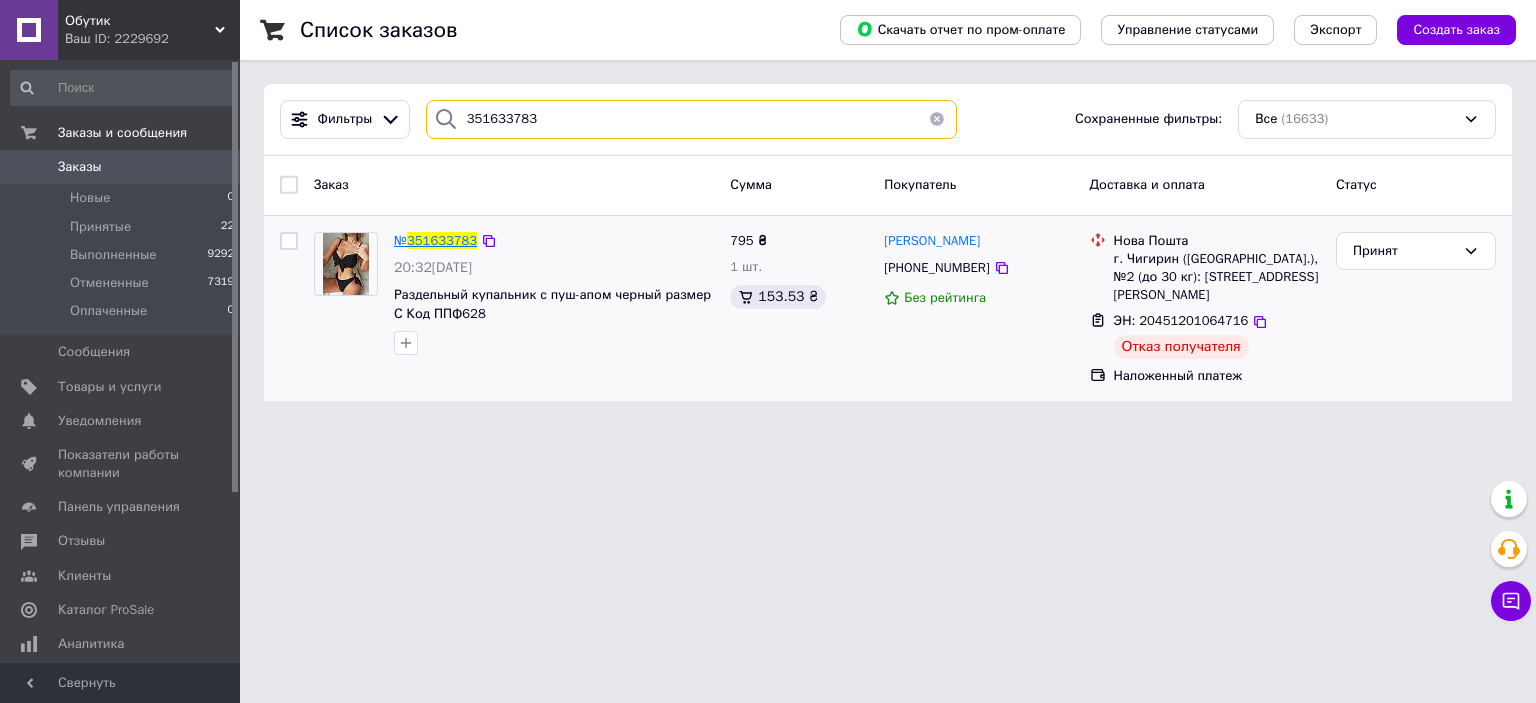 type on "351633783" 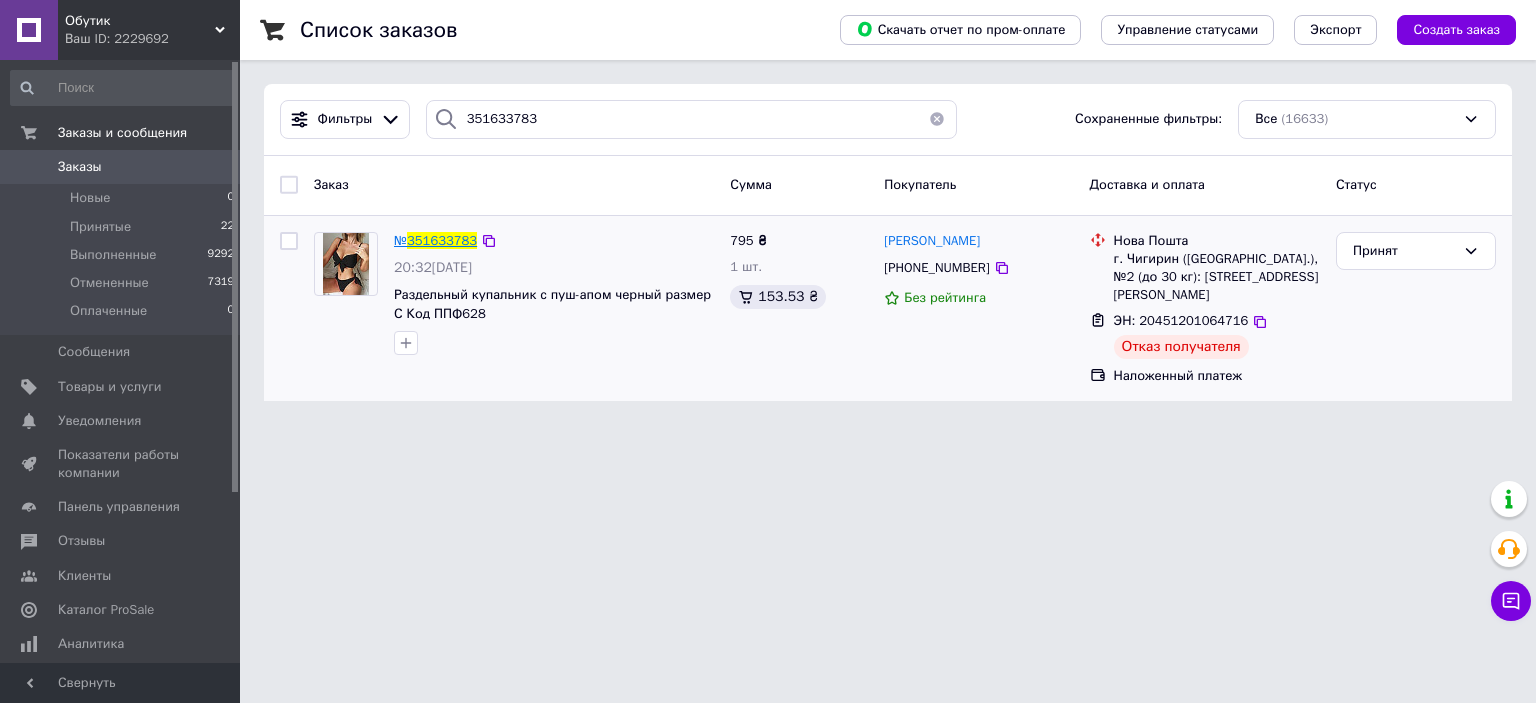click on "351633783" at bounding box center (442, 240) 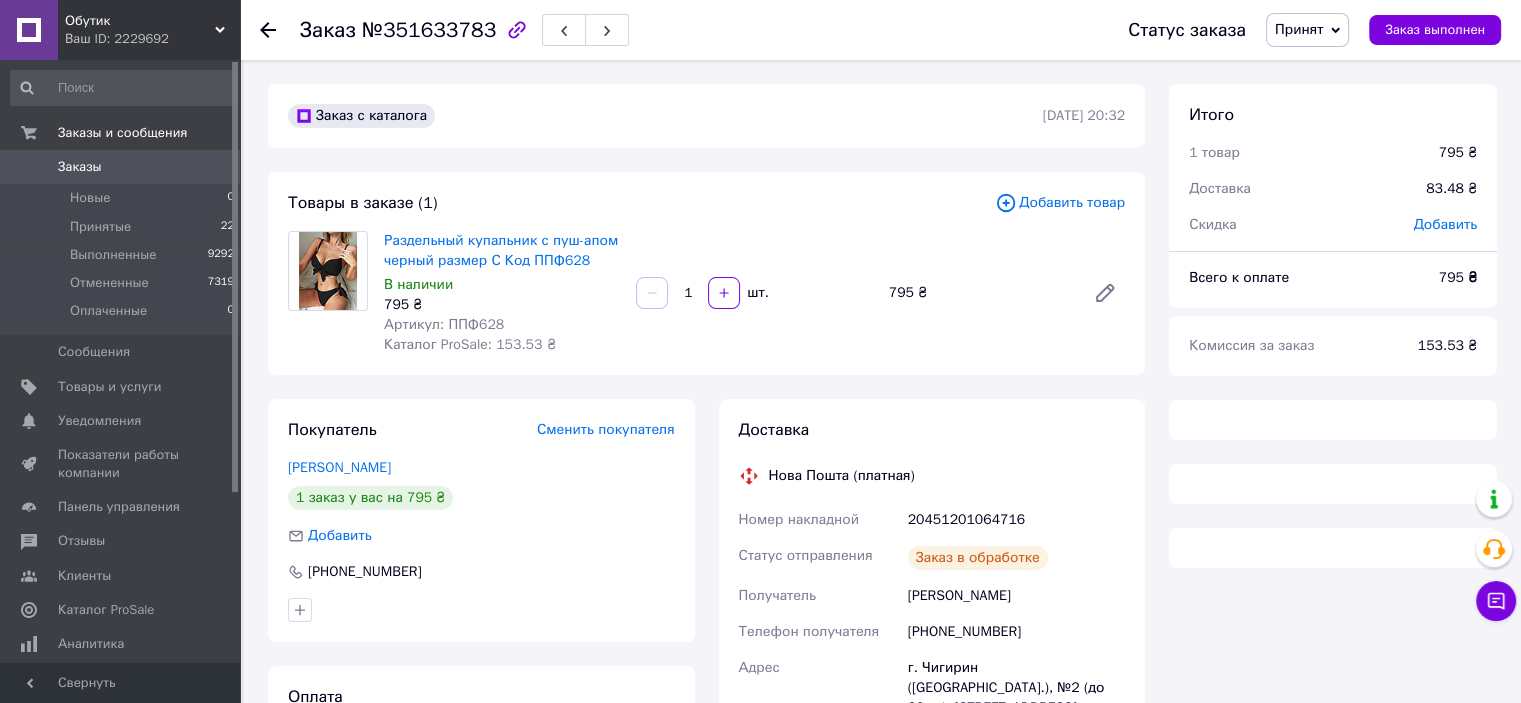 click on "Принят" at bounding box center [1299, 29] 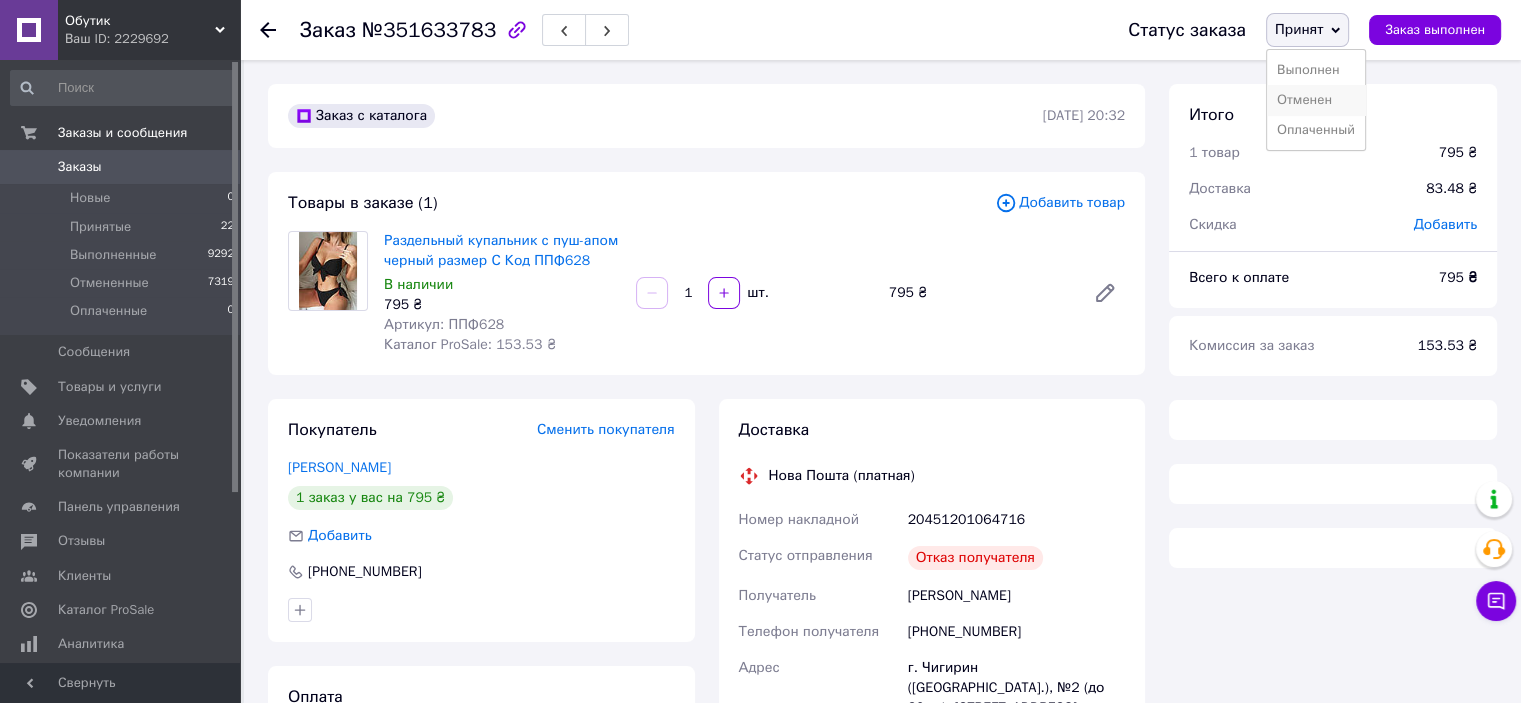click on "Отменен" at bounding box center [1316, 100] 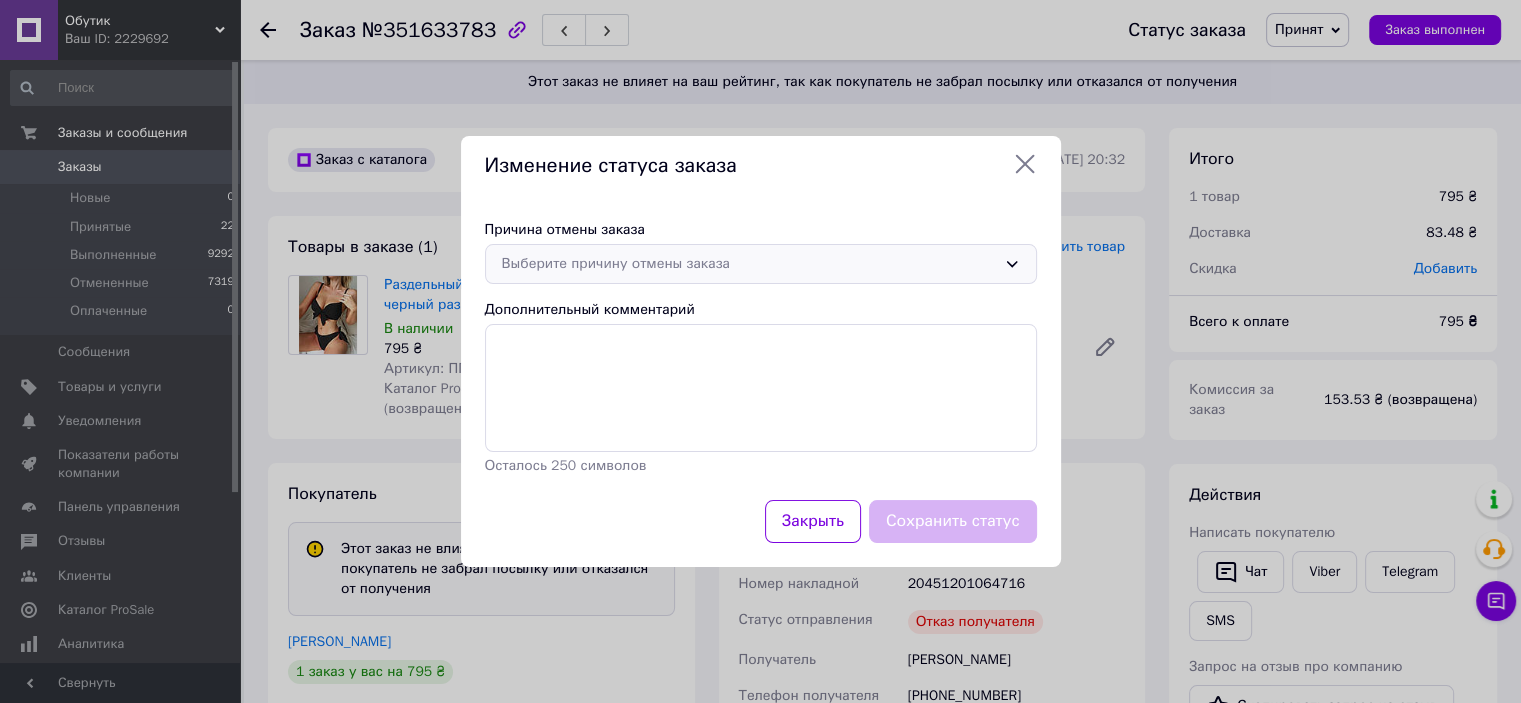 click on "Выберите причину отмены заказа" at bounding box center (749, 264) 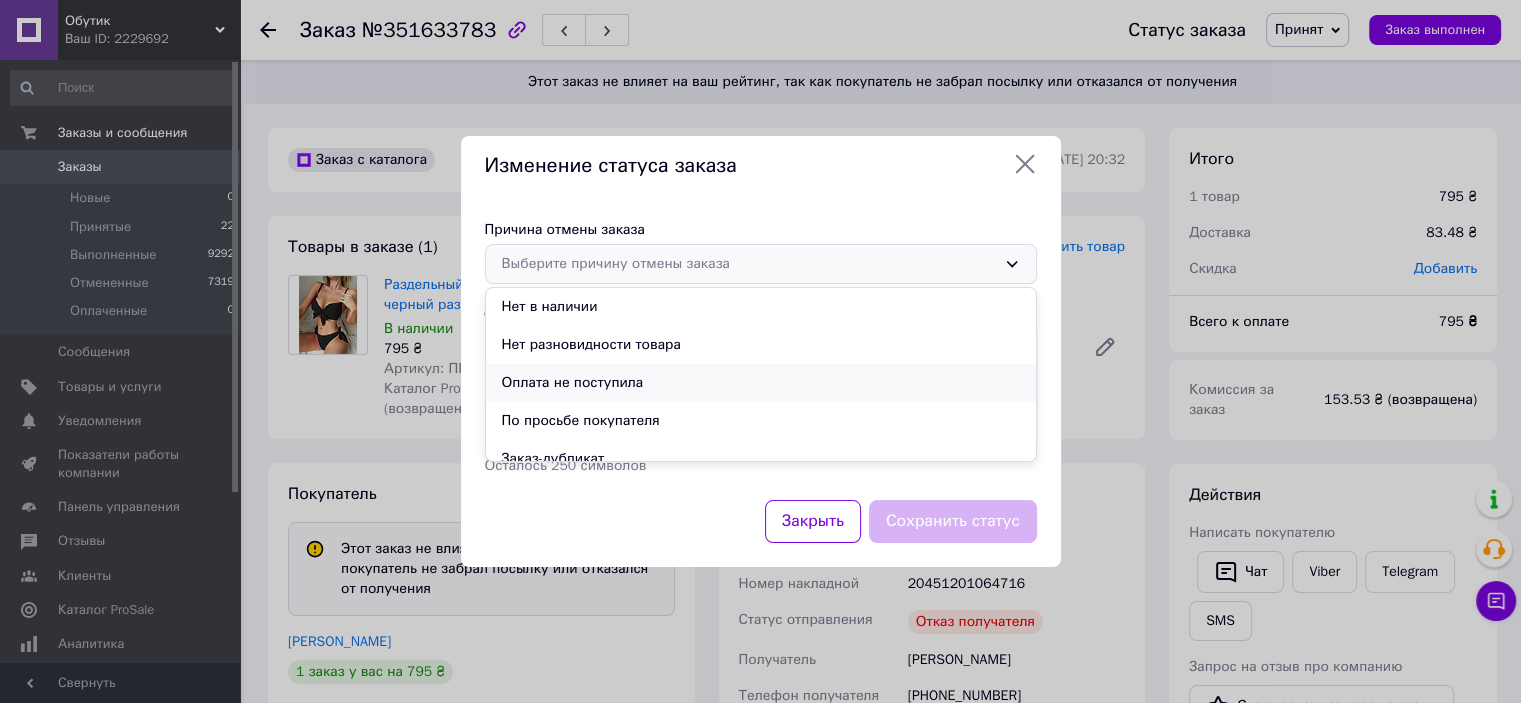 drag, startPoint x: 591, startPoint y: 380, endPoint x: 579, endPoint y: 421, distance: 42.72002 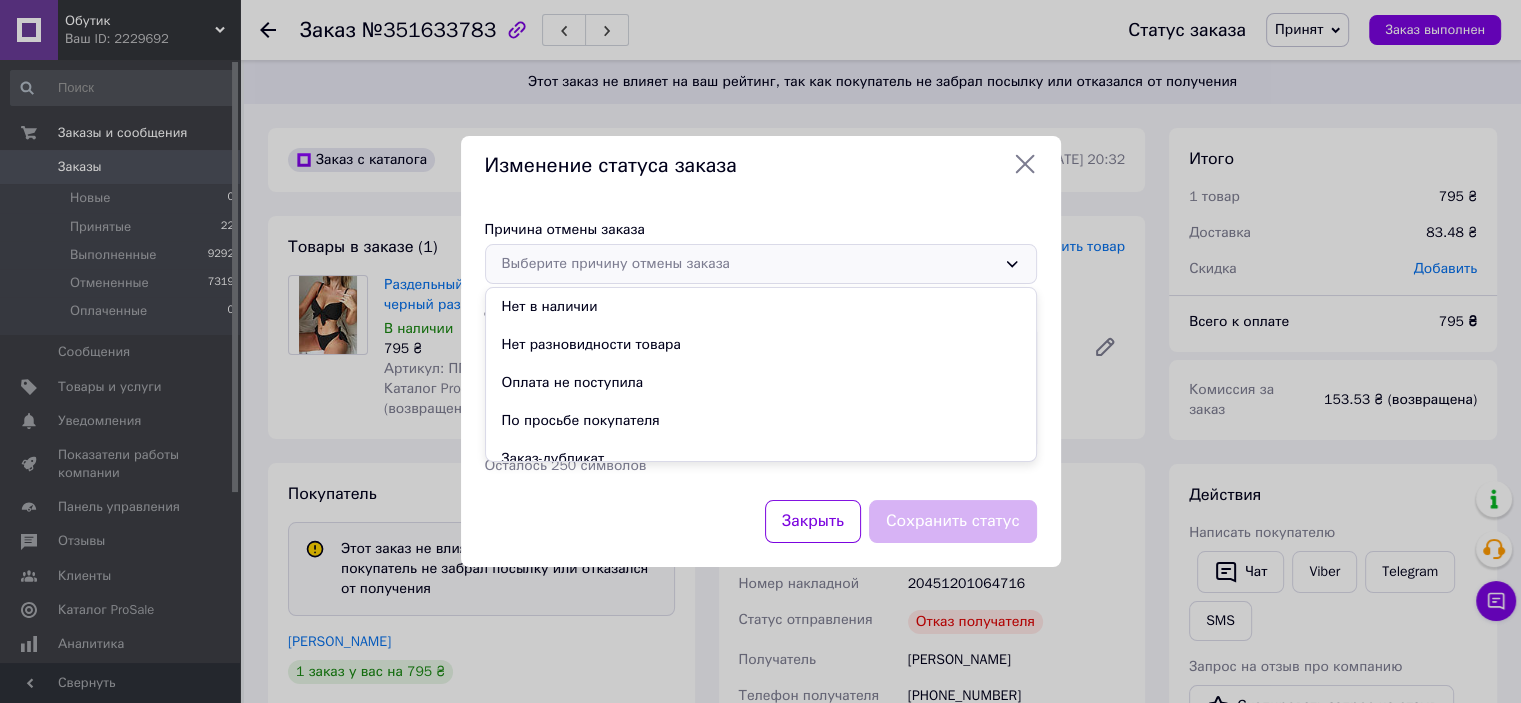 click on "Оплата не поступила" at bounding box center [761, 383] 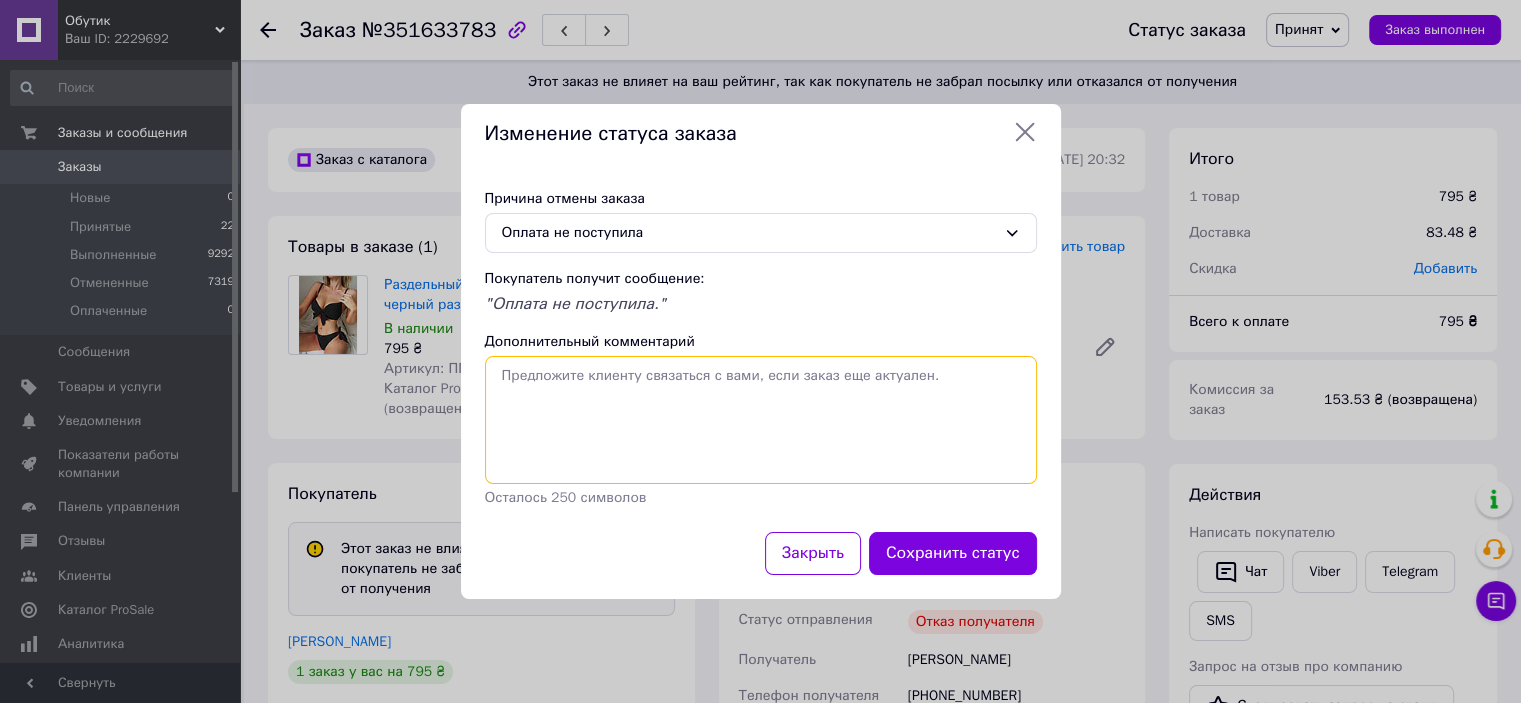 click on "Дополнительный комментарий" at bounding box center (761, 420) 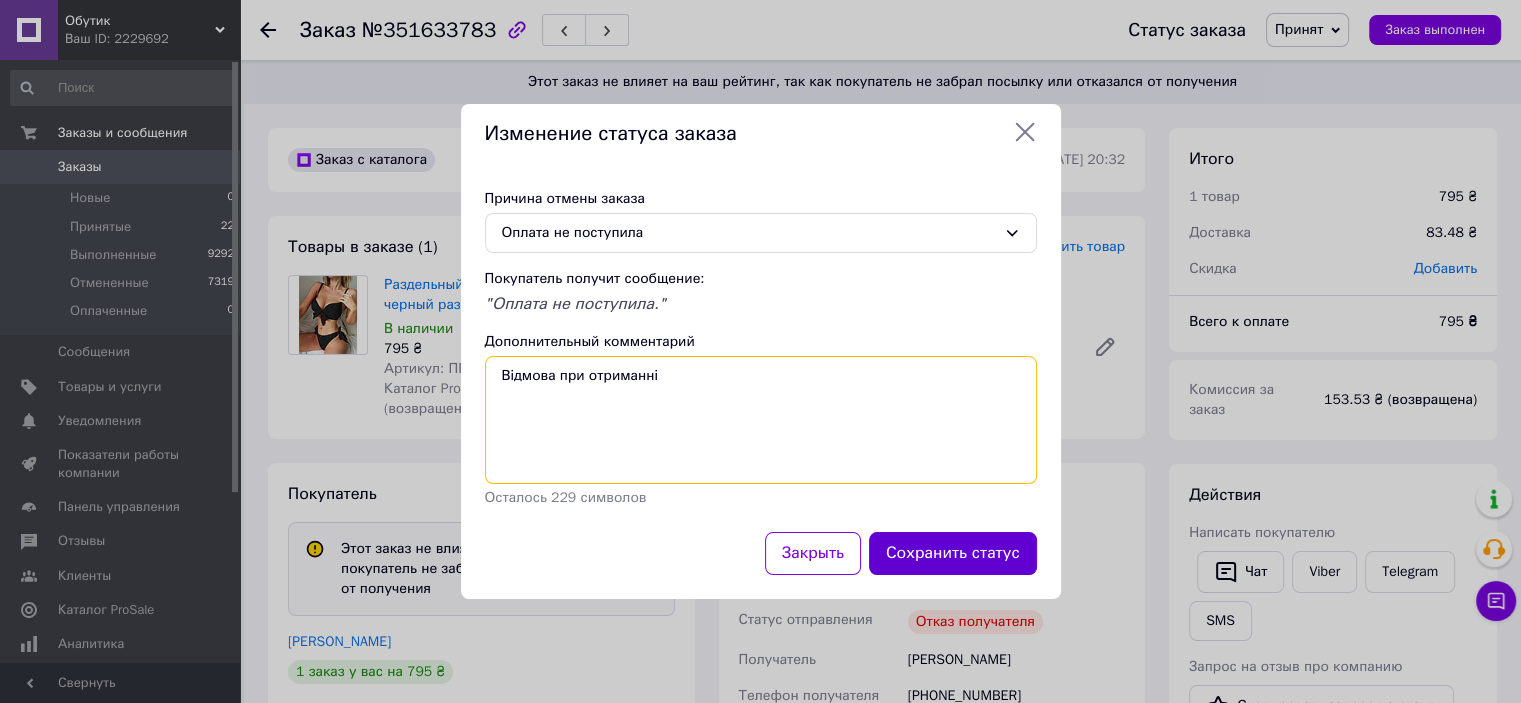 type on "Відмова при отриманні" 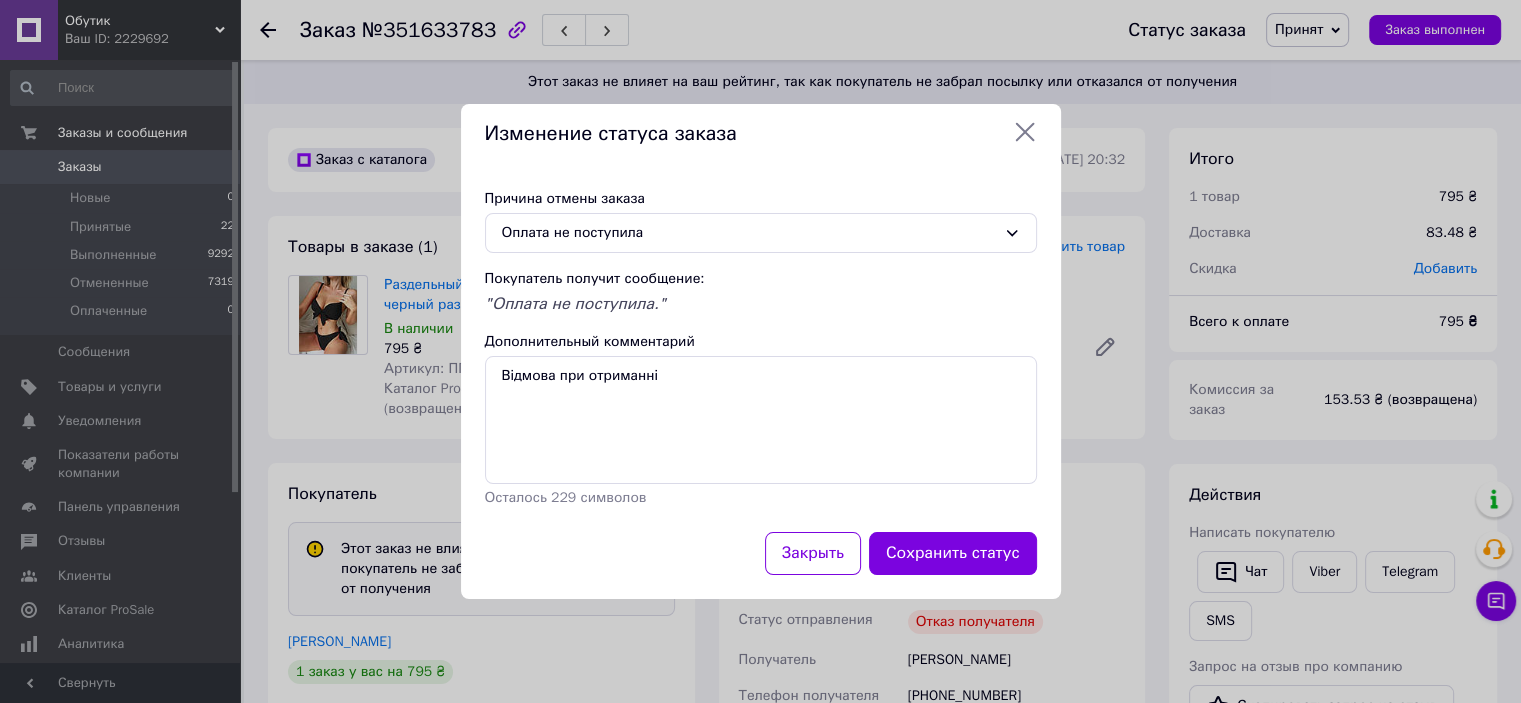 click on "Сохранить статус" at bounding box center [953, 553] 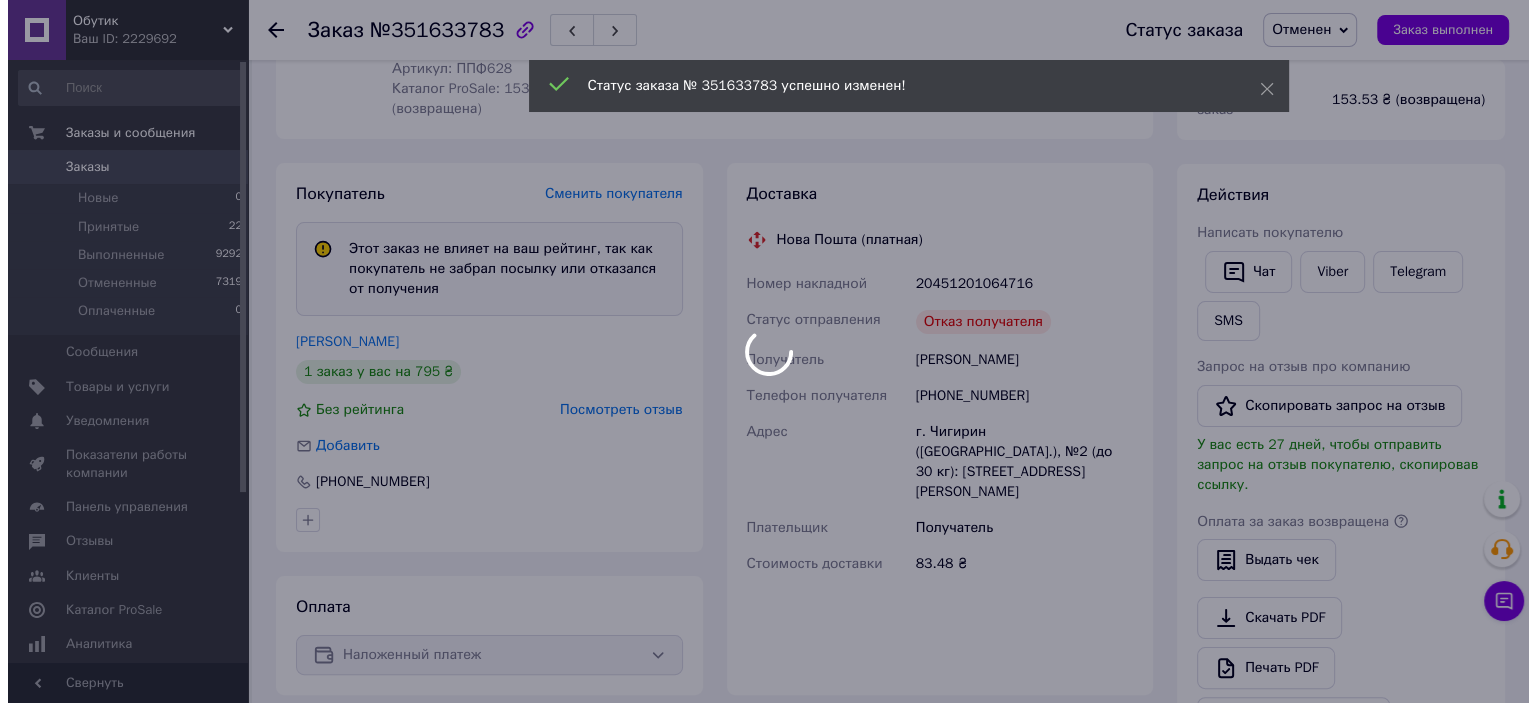 scroll, scrollTop: 256, scrollLeft: 0, axis: vertical 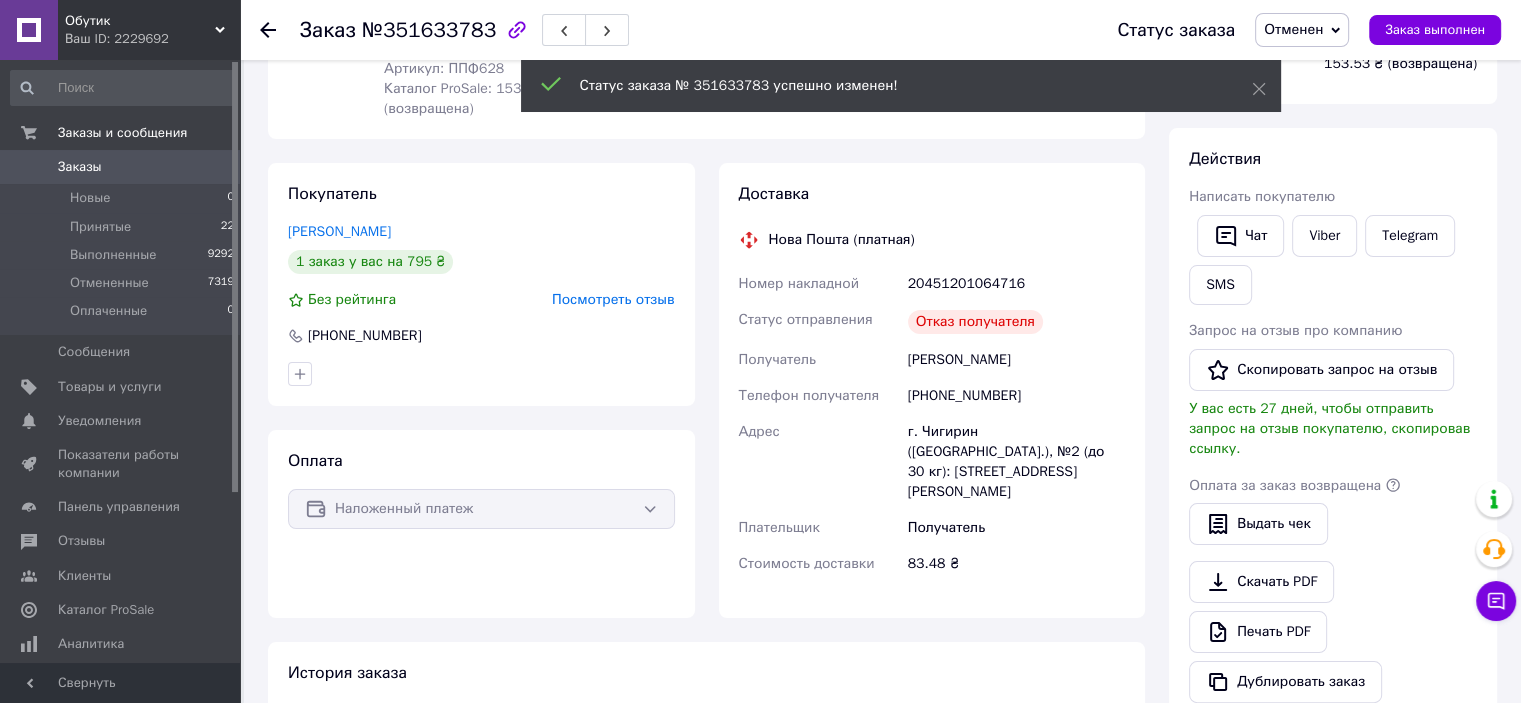 click on "Покупатель Козубенко  Альона 1 заказ у вас на 795 ₴ Без рейтинга   Посмотреть отзыв +380666741015 Оплата Наложенный платеж" at bounding box center [481, 390] 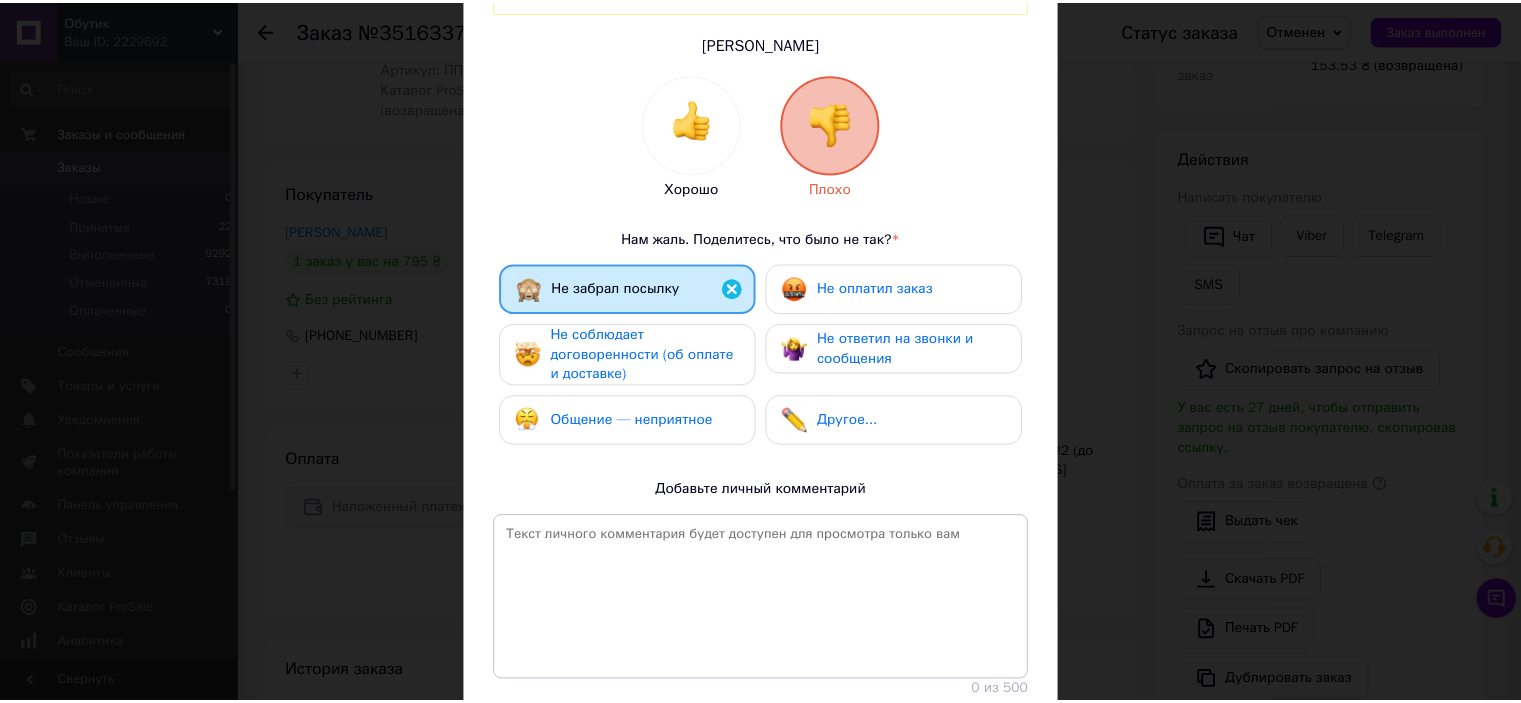 scroll, scrollTop: 341, scrollLeft: 0, axis: vertical 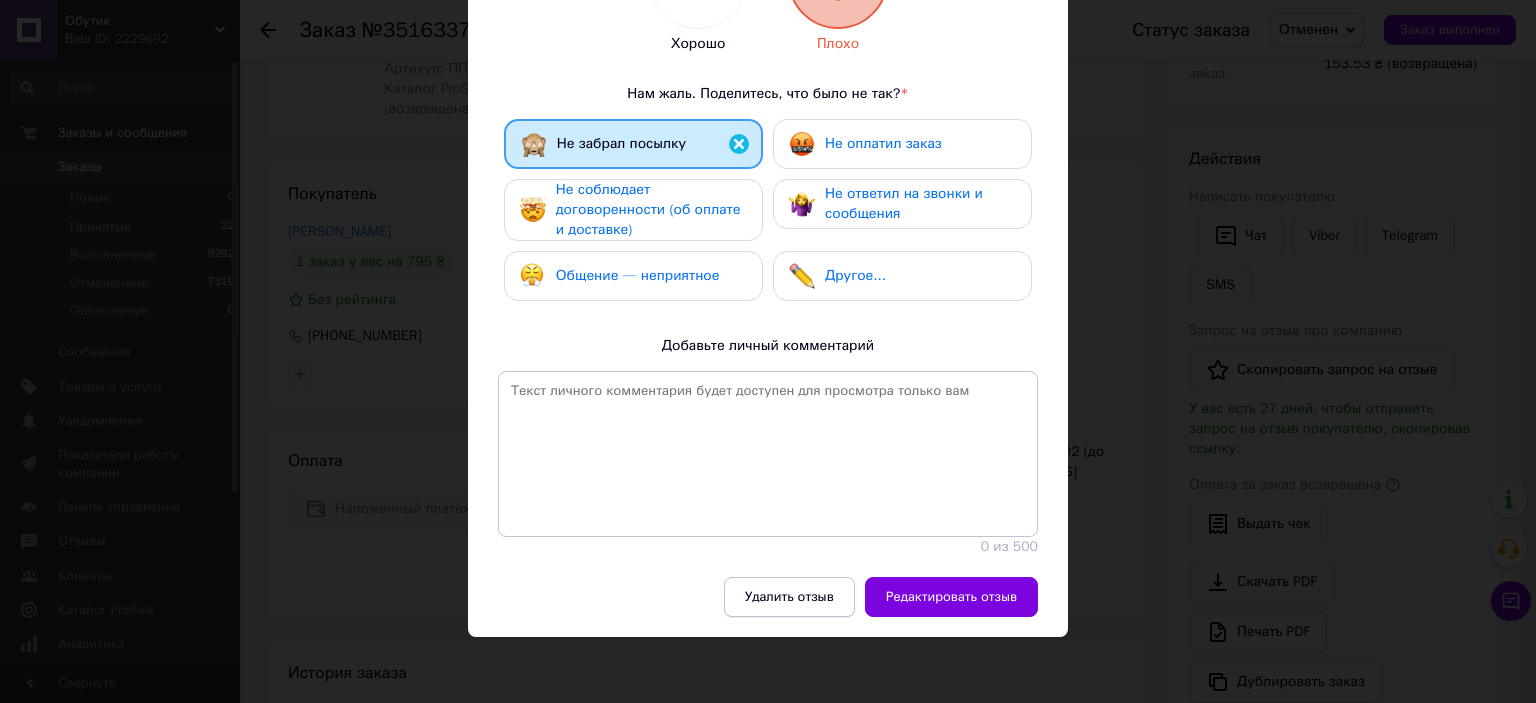 click on "Удалить отзыв" at bounding box center (789, 597) 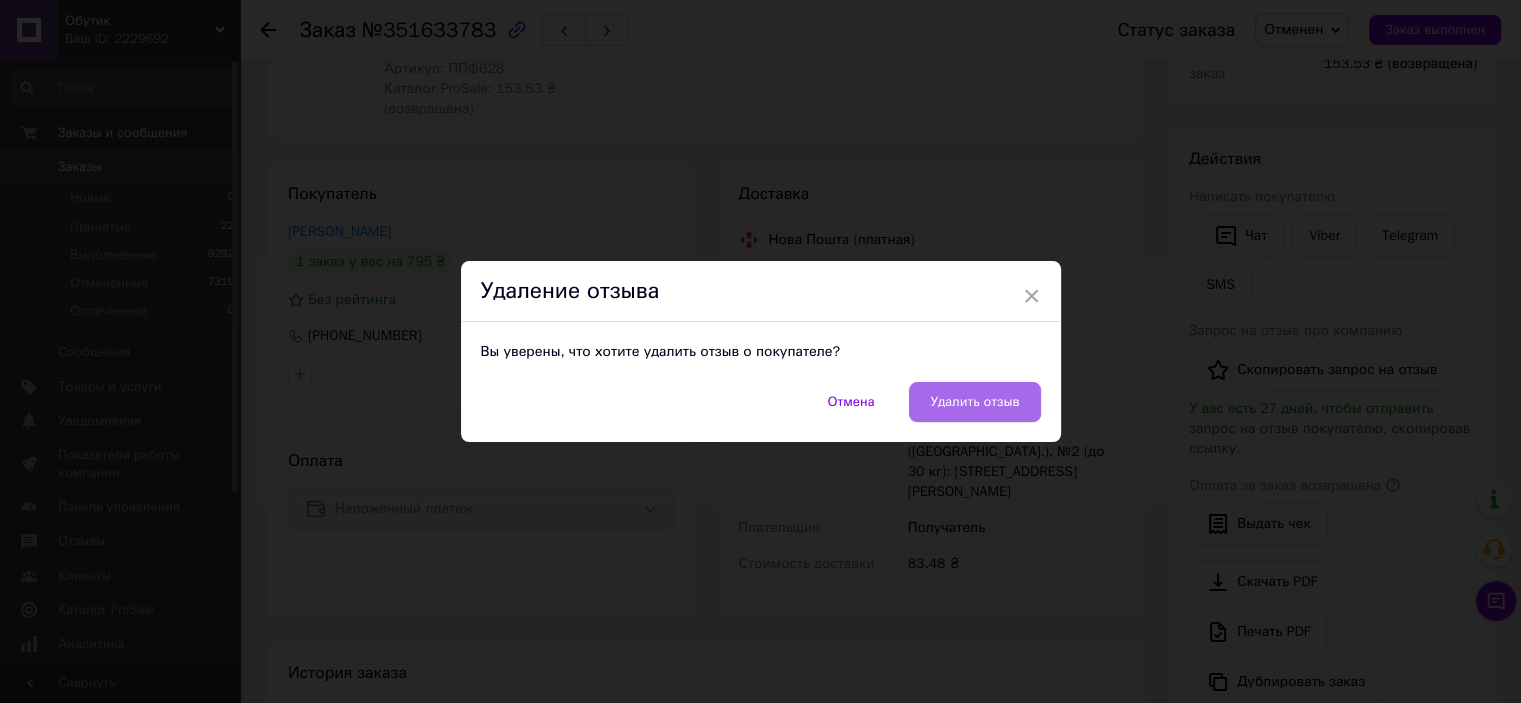 click on "Удалить отзыв" at bounding box center [974, 402] 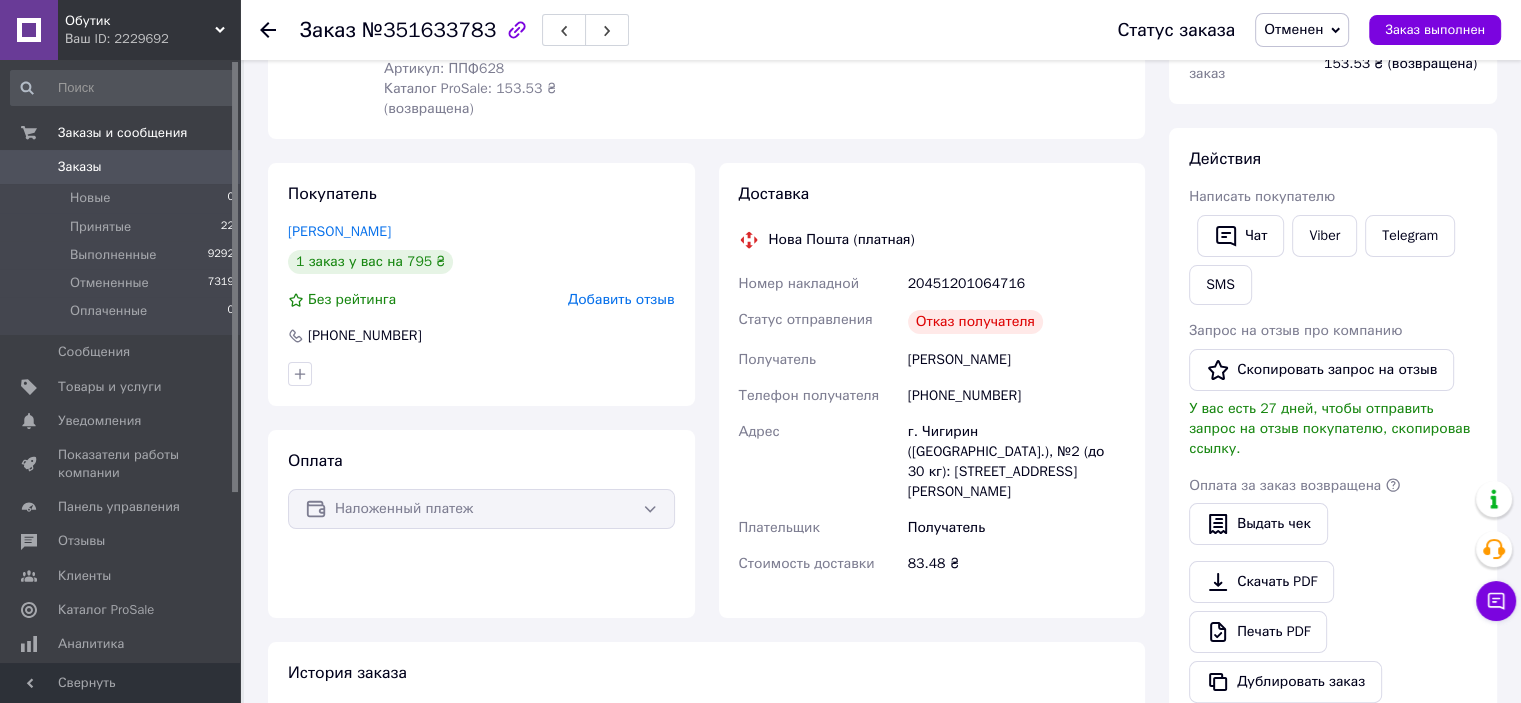click 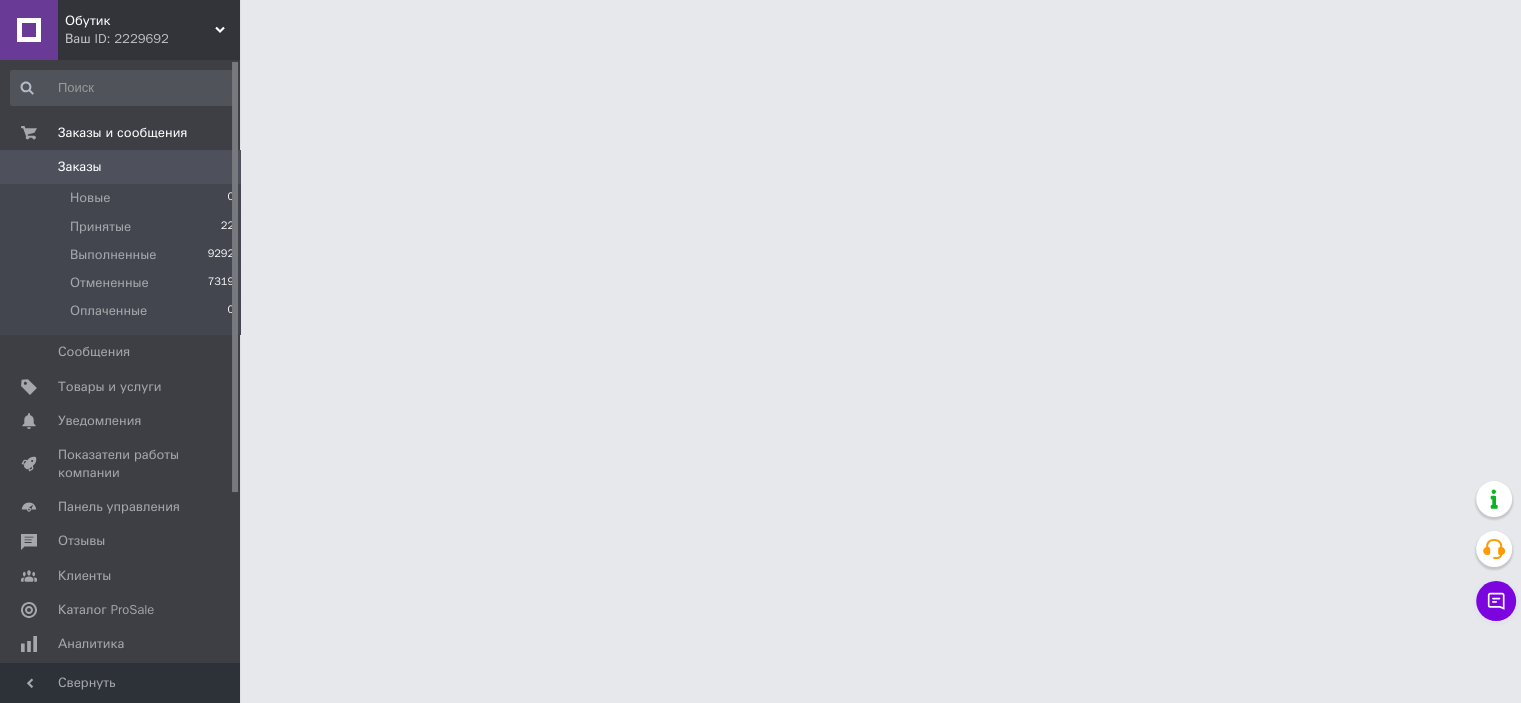 scroll, scrollTop: 0, scrollLeft: 0, axis: both 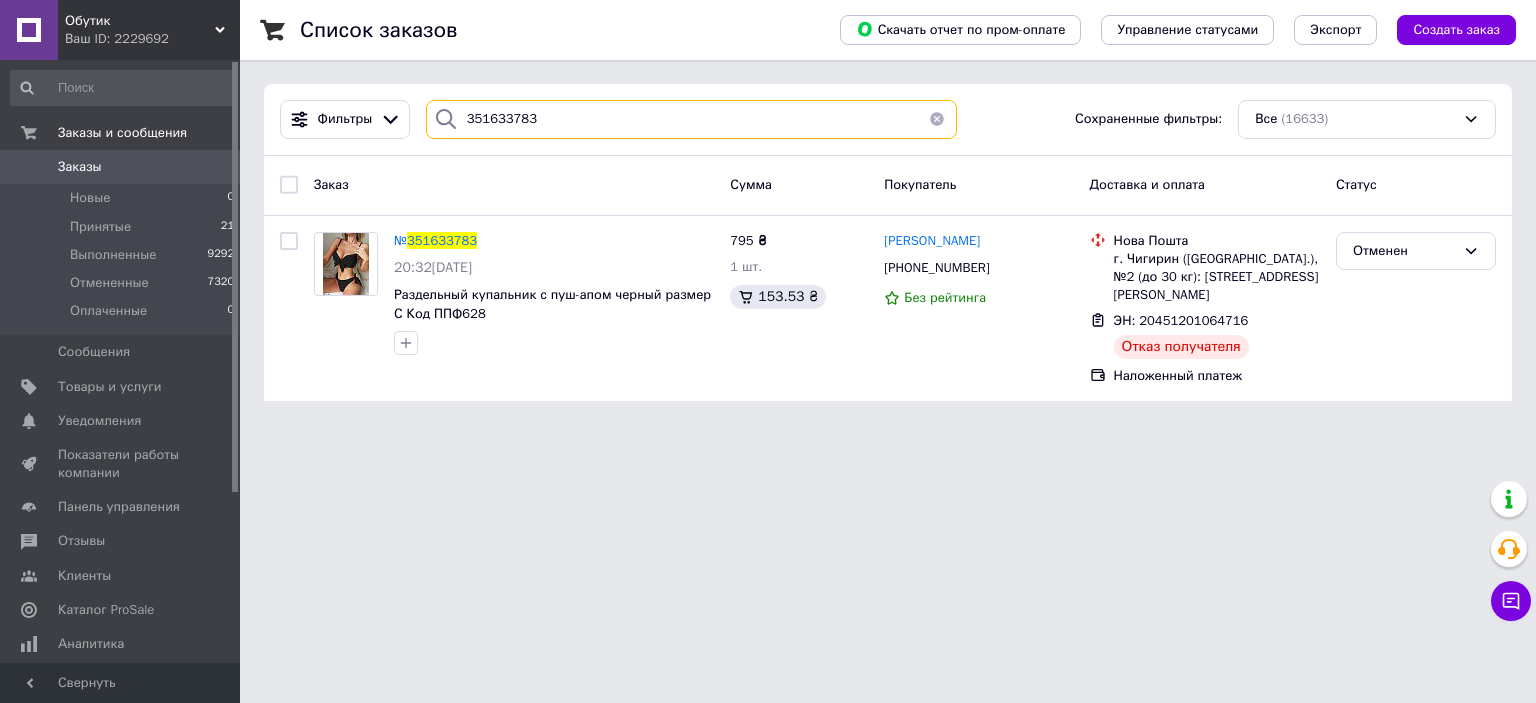 click on "351633783" at bounding box center (692, 119) 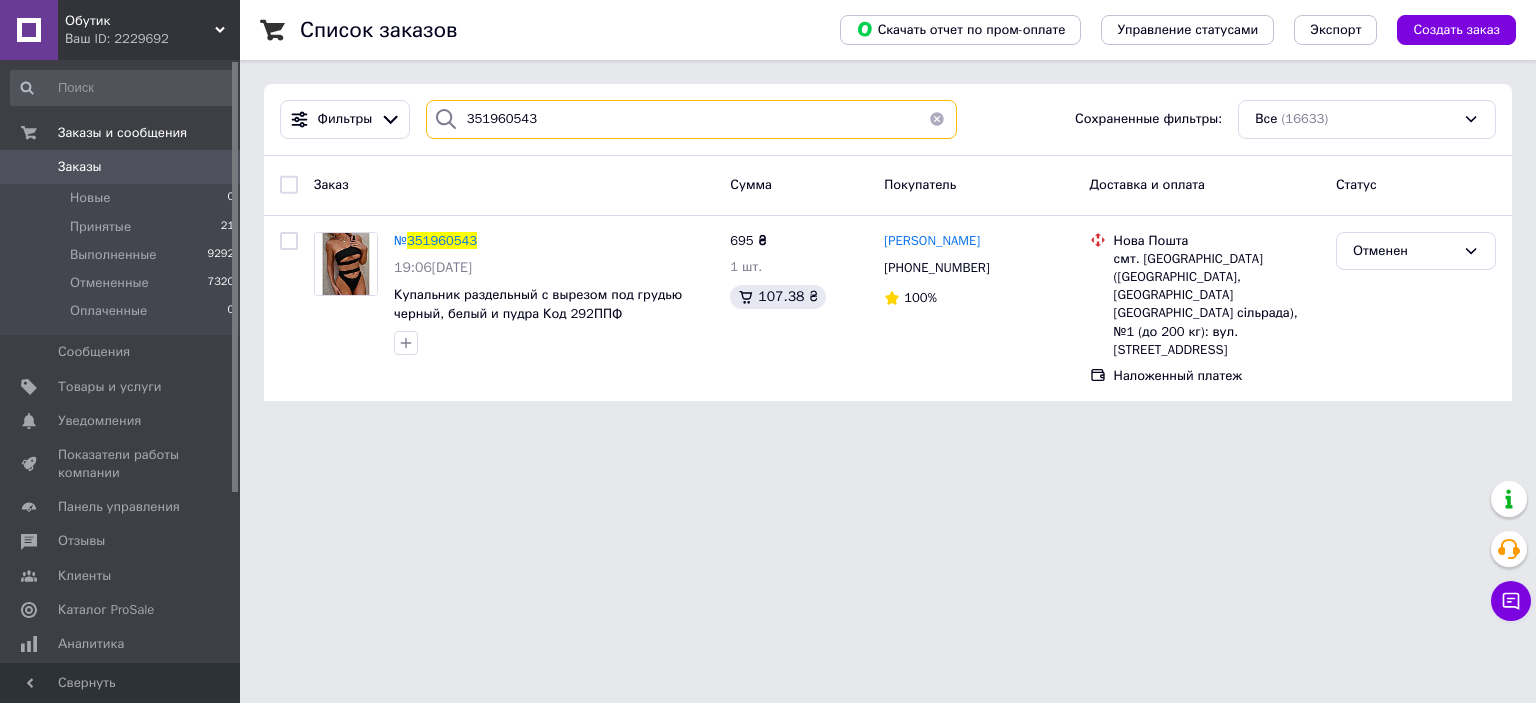 type on "351960543" 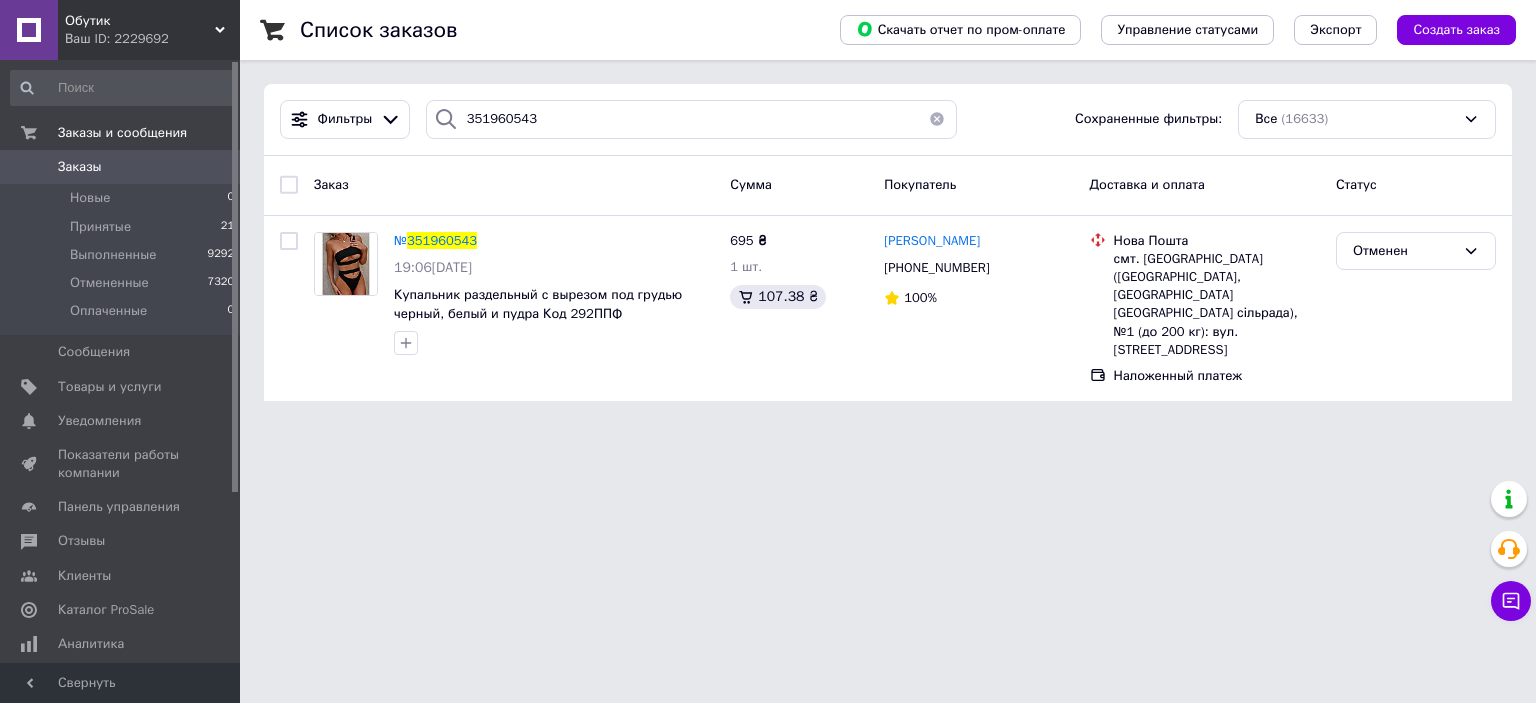 click on "Заказы" at bounding box center (80, 167) 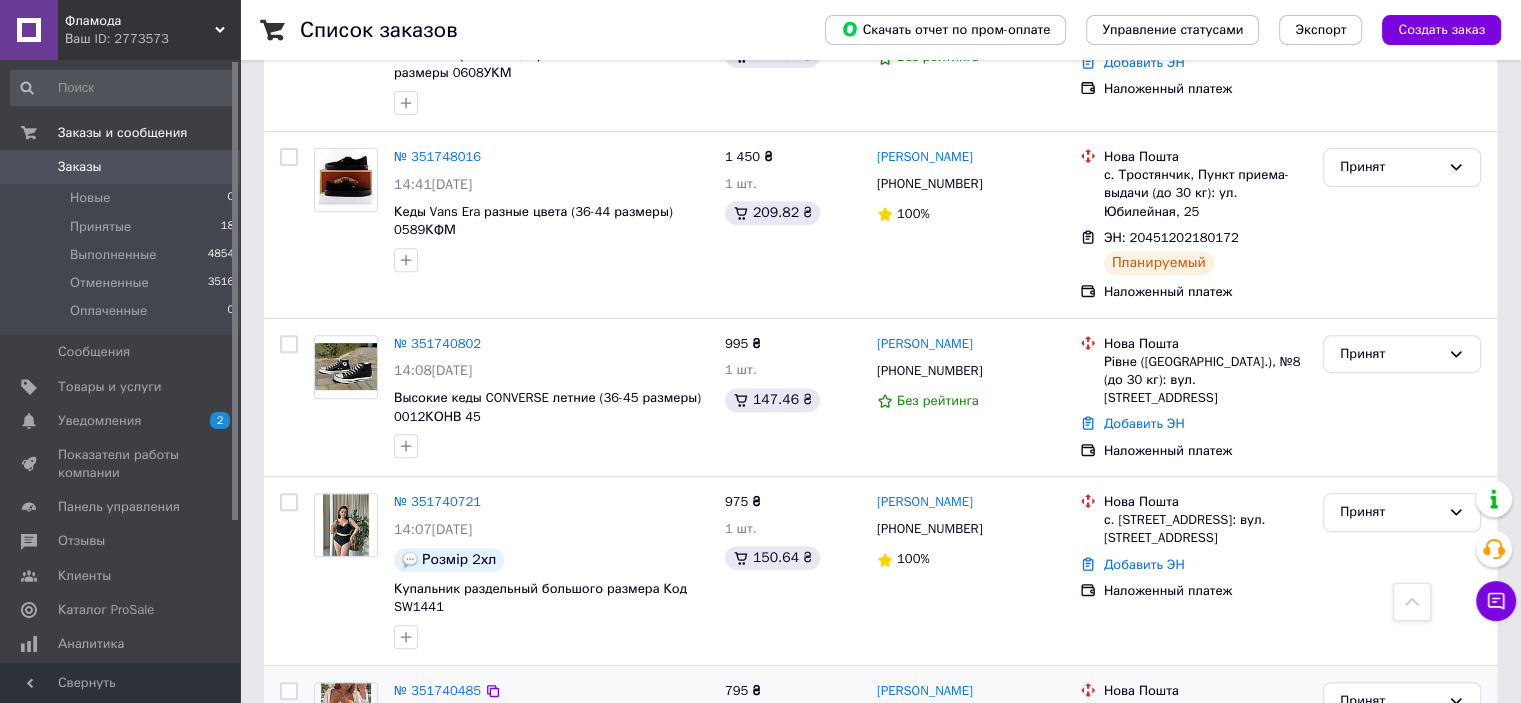 scroll, scrollTop: 800, scrollLeft: 0, axis: vertical 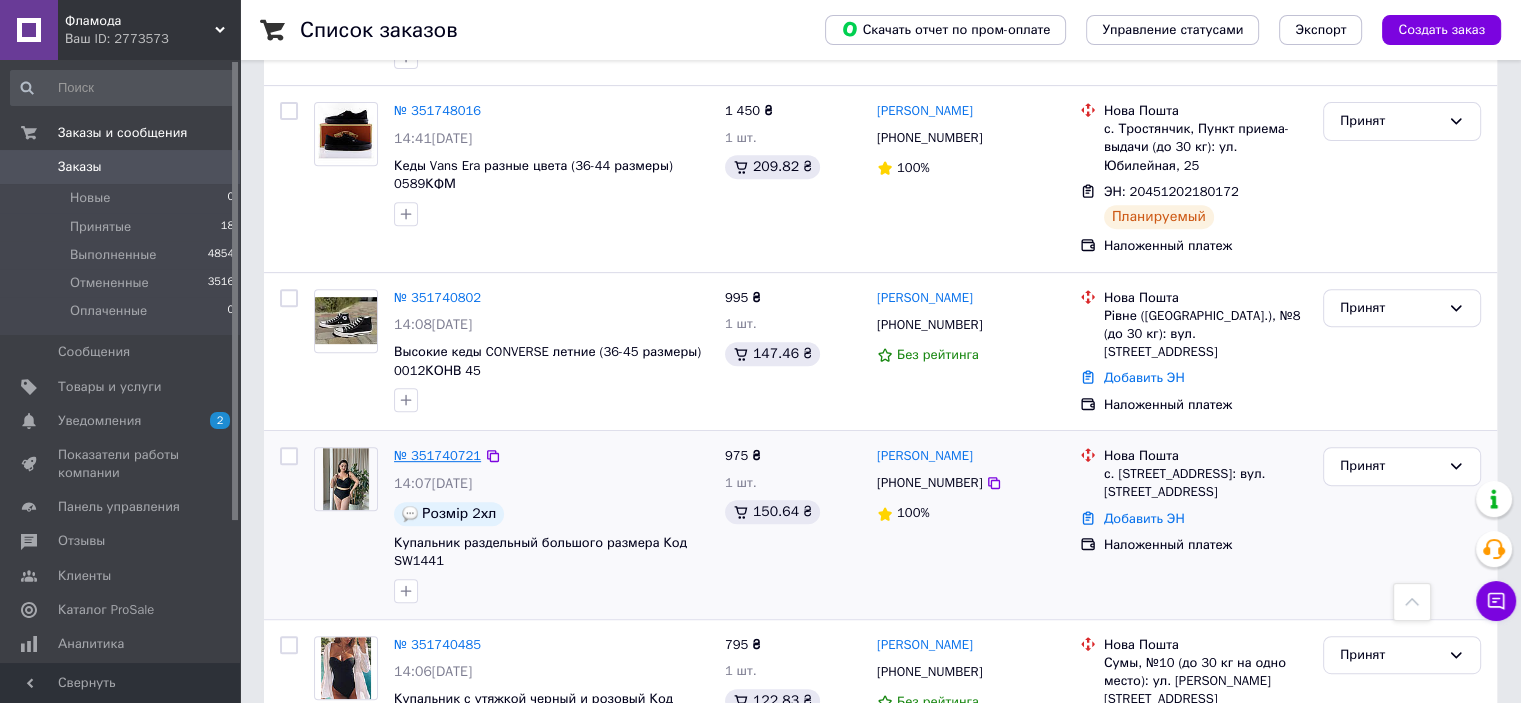 click on "№ 351740721" at bounding box center [437, 455] 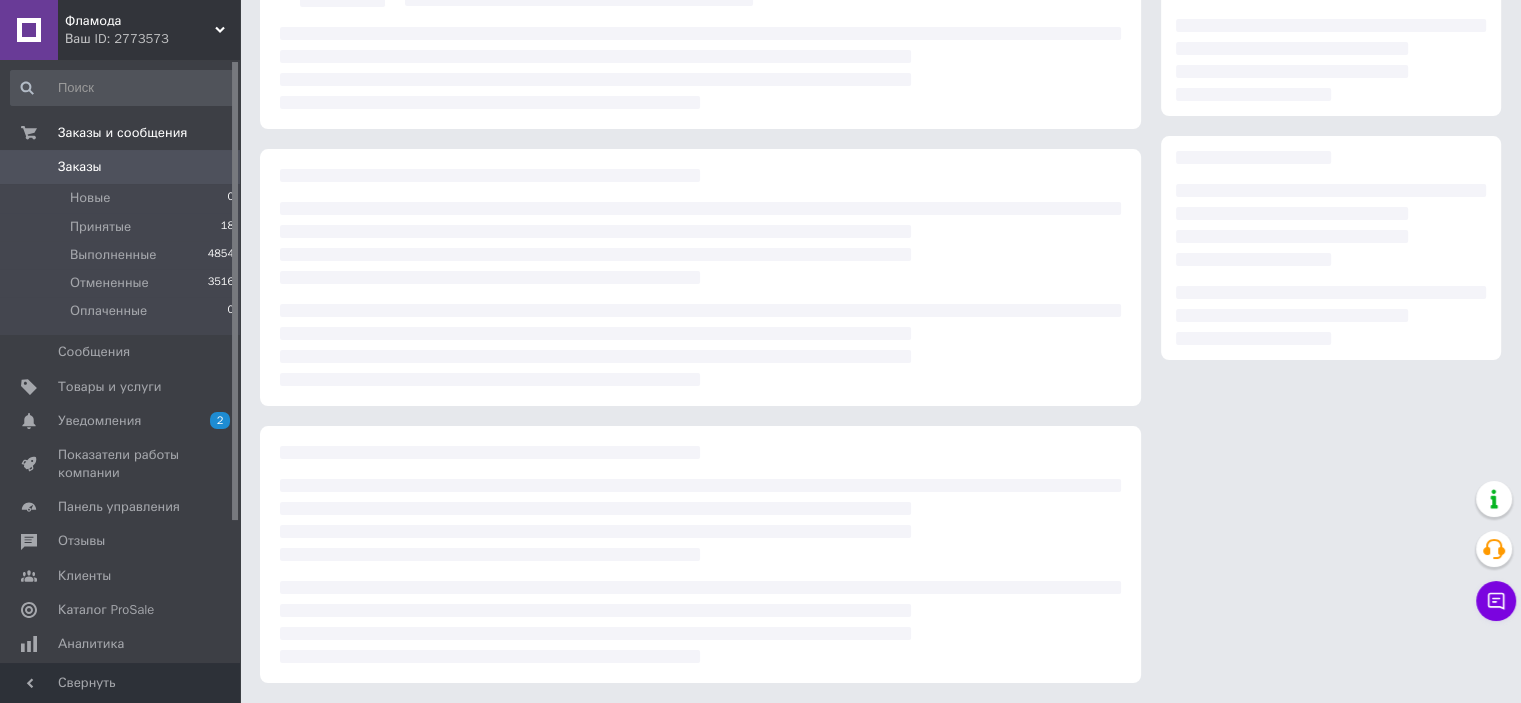 scroll, scrollTop: 0, scrollLeft: 0, axis: both 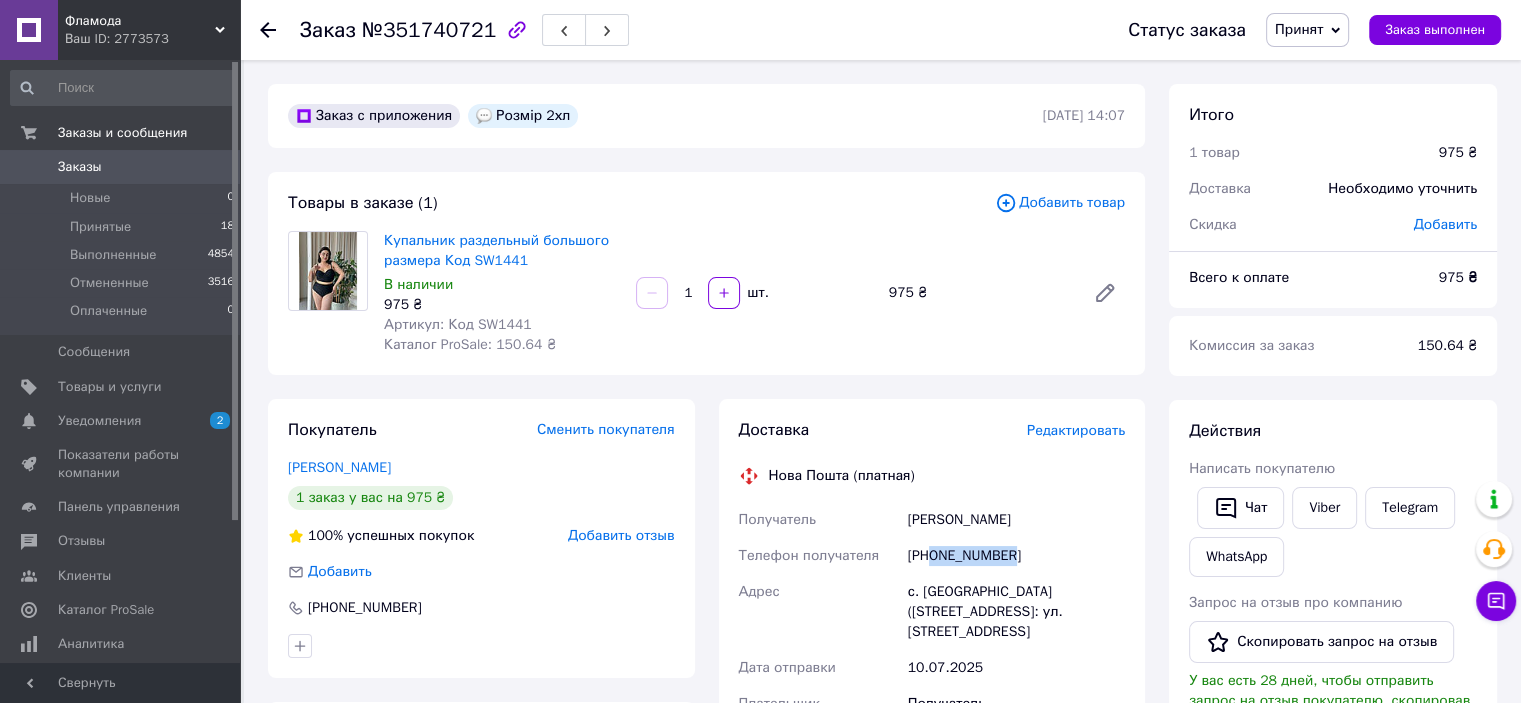 drag, startPoint x: 934, startPoint y: 561, endPoint x: 1056, endPoint y: 564, distance: 122.03688 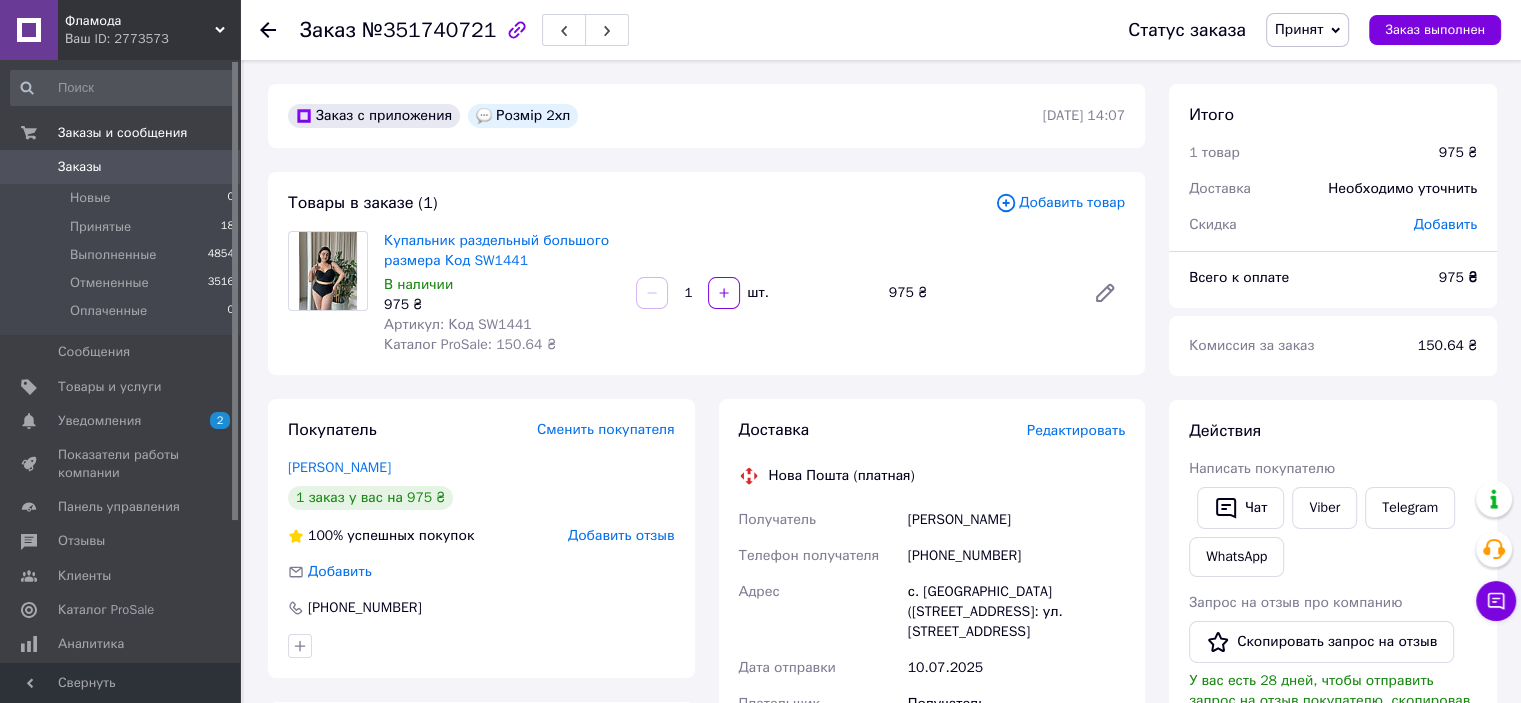 click 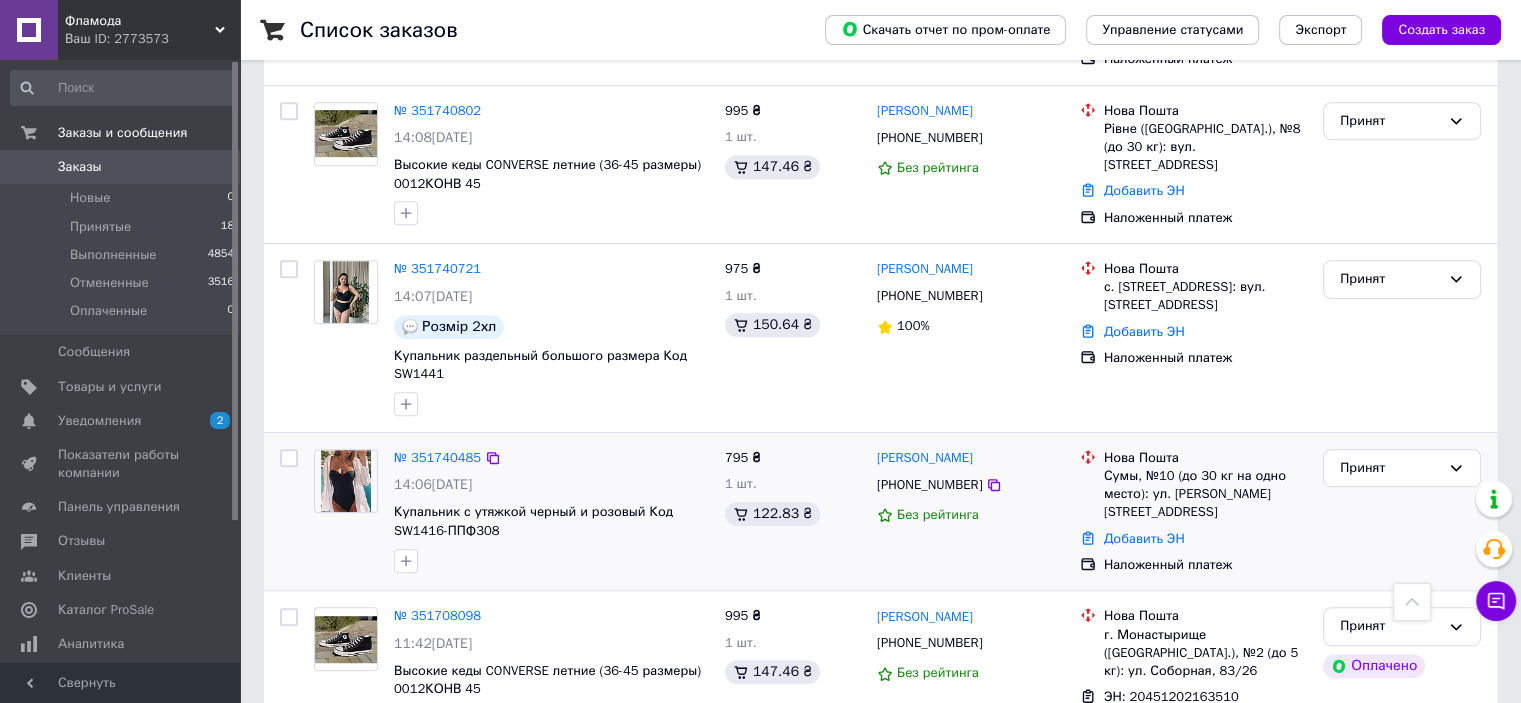scroll, scrollTop: 1000, scrollLeft: 0, axis: vertical 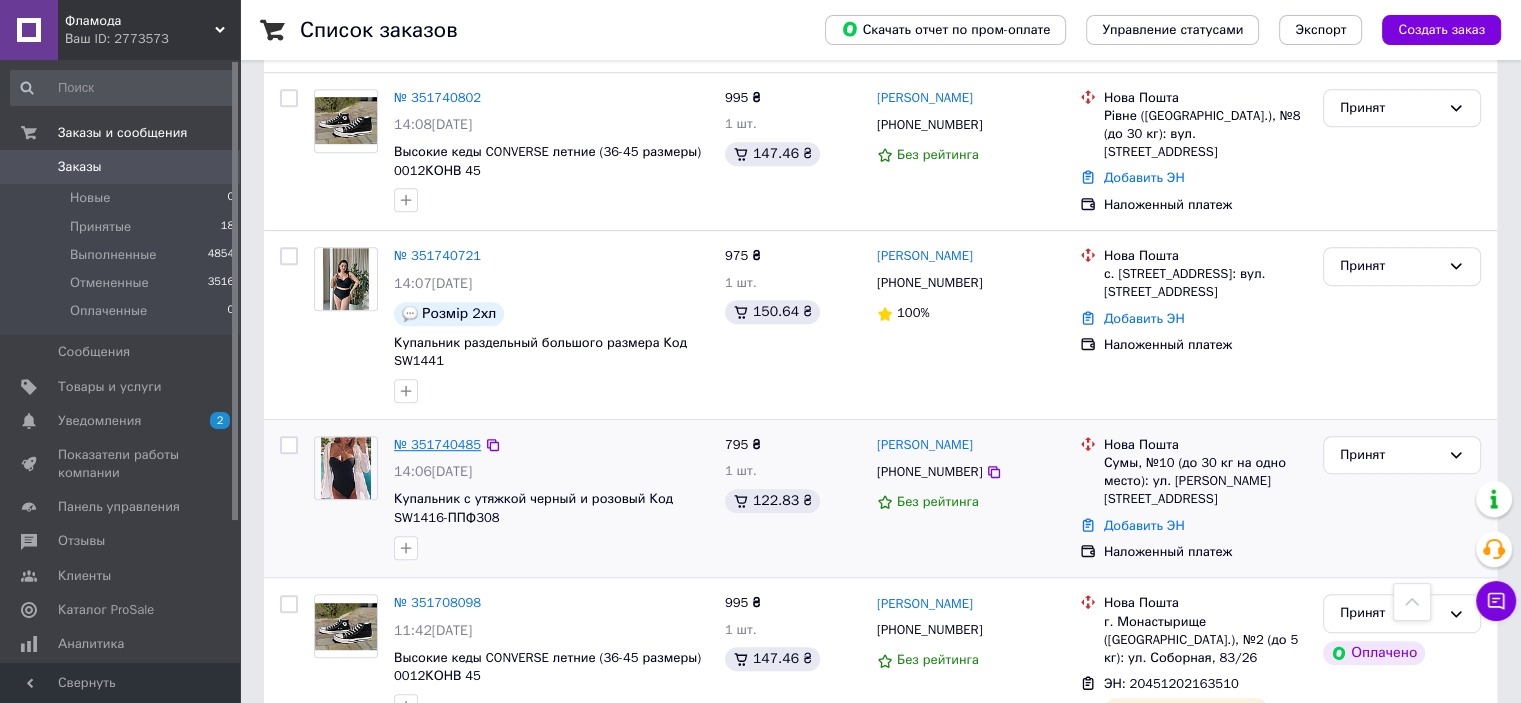 click on "№ 351740485" at bounding box center [437, 444] 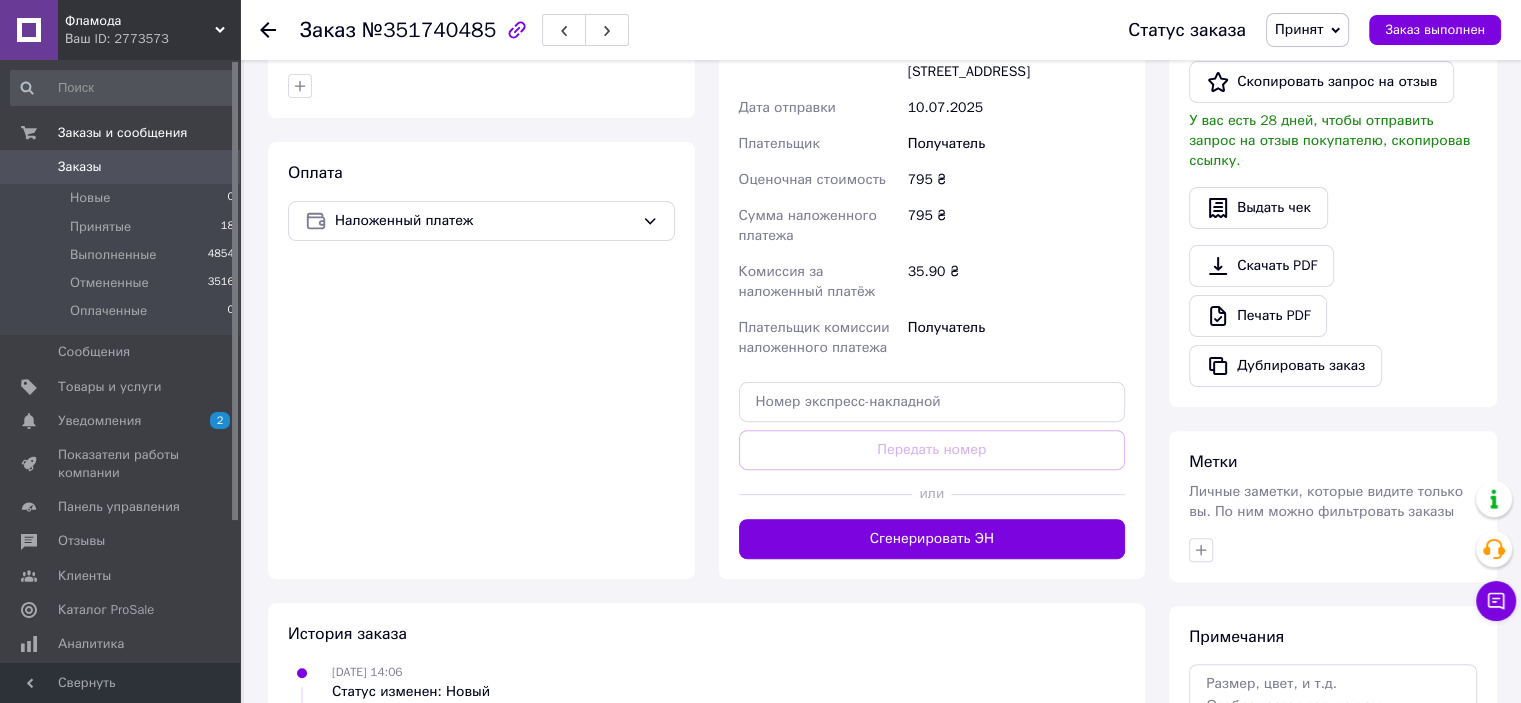scroll, scrollTop: 328, scrollLeft: 0, axis: vertical 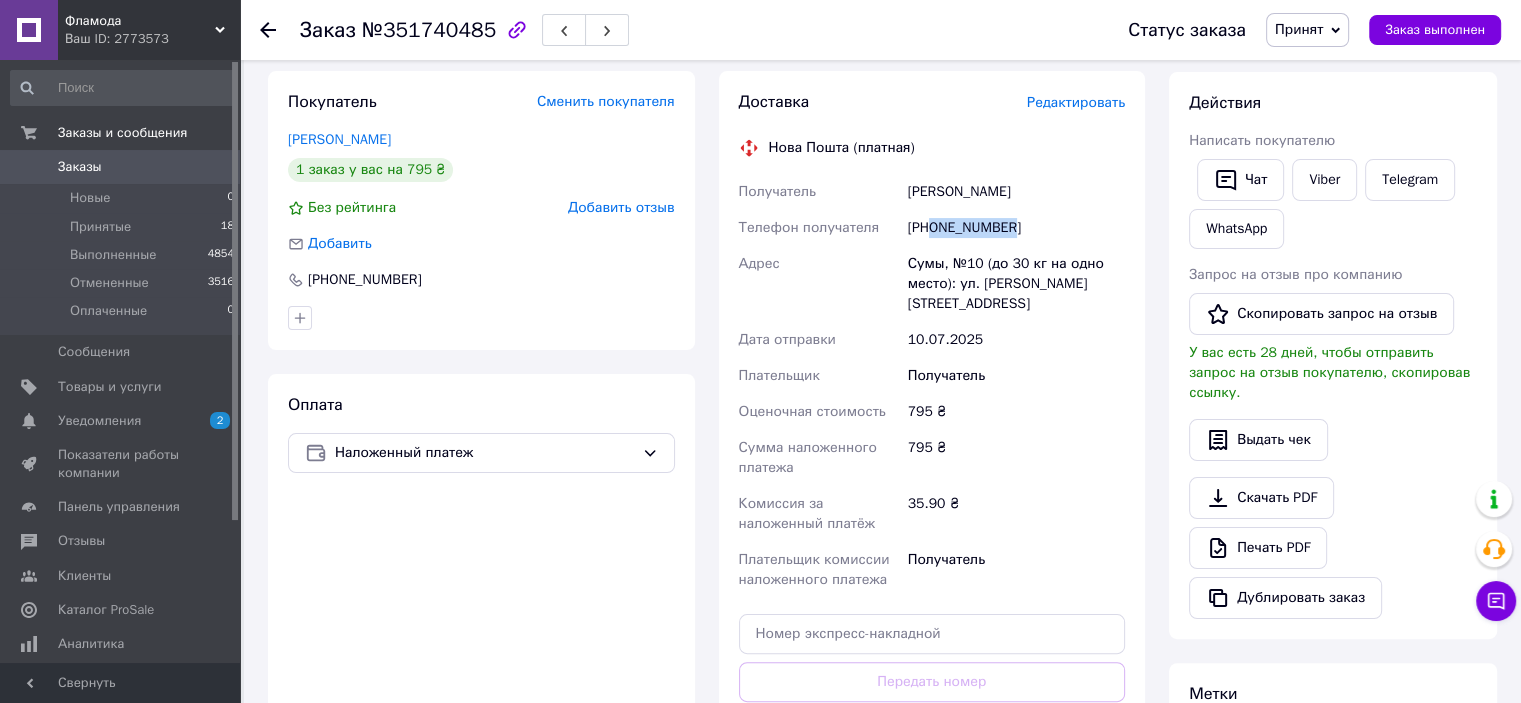 drag, startPoint x: 933, startPoint y: 226, endPoint x: 1026, endPoint y: 231, distance: 93.13431 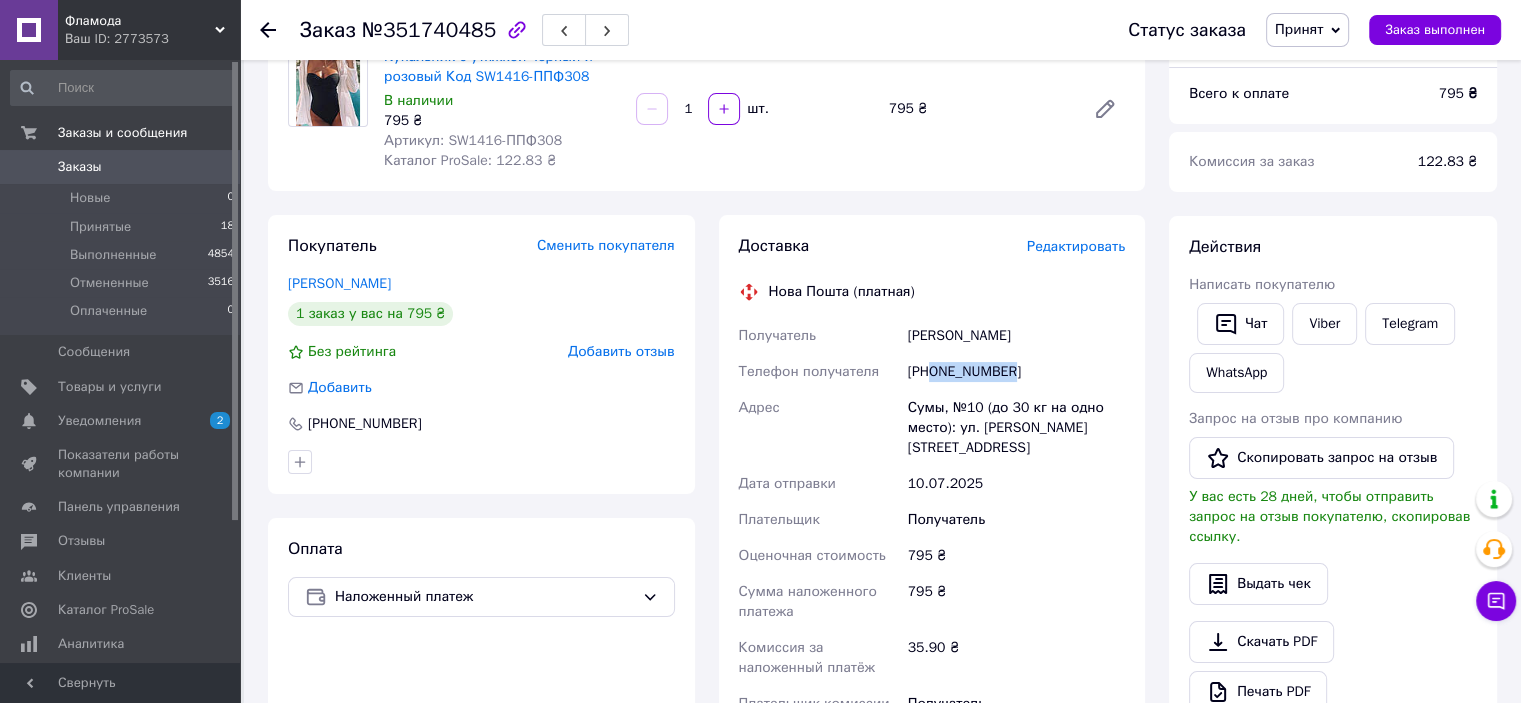 scroll, scrollTop: 28, scrollLeft: 0, axis: vertical 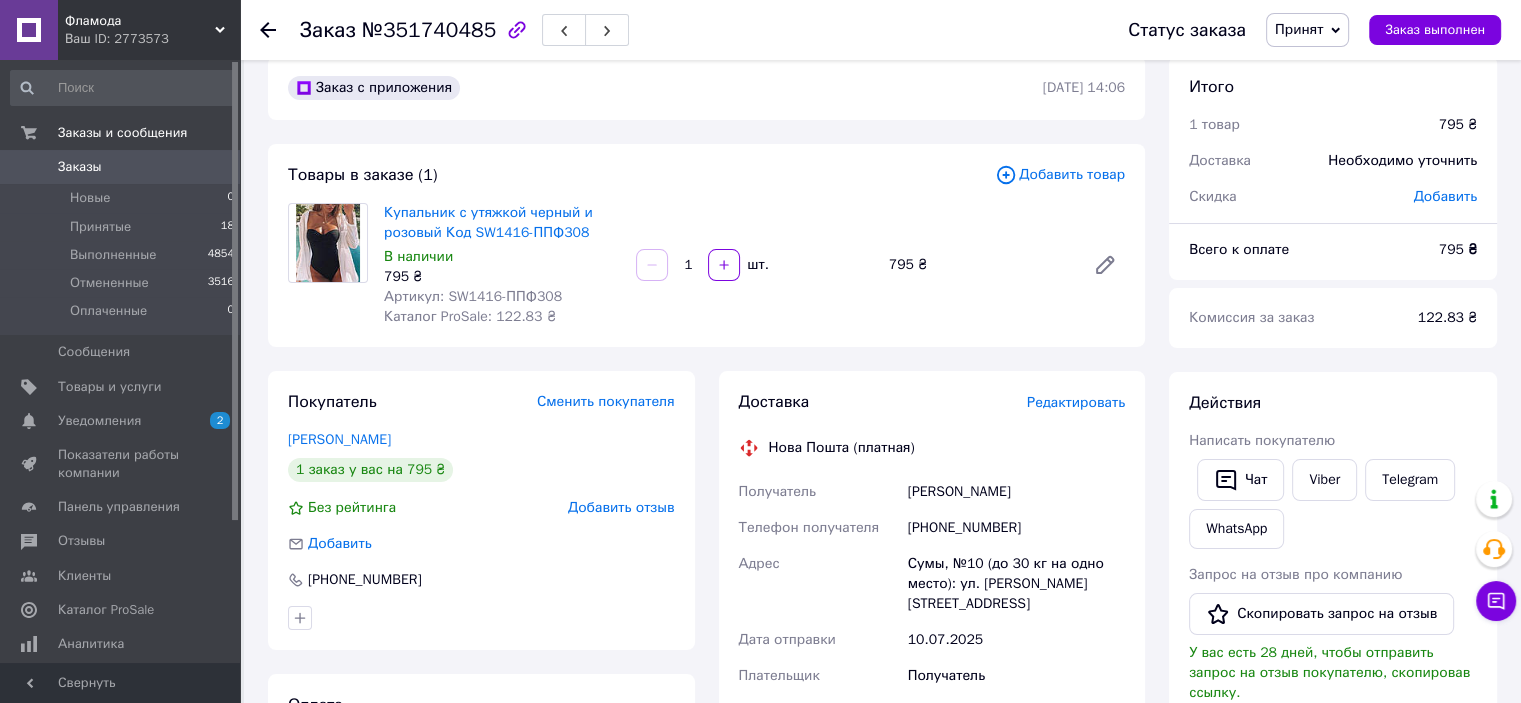 click on "Артикул: SW1416-ППФ308" at bounding box center [473, 296] 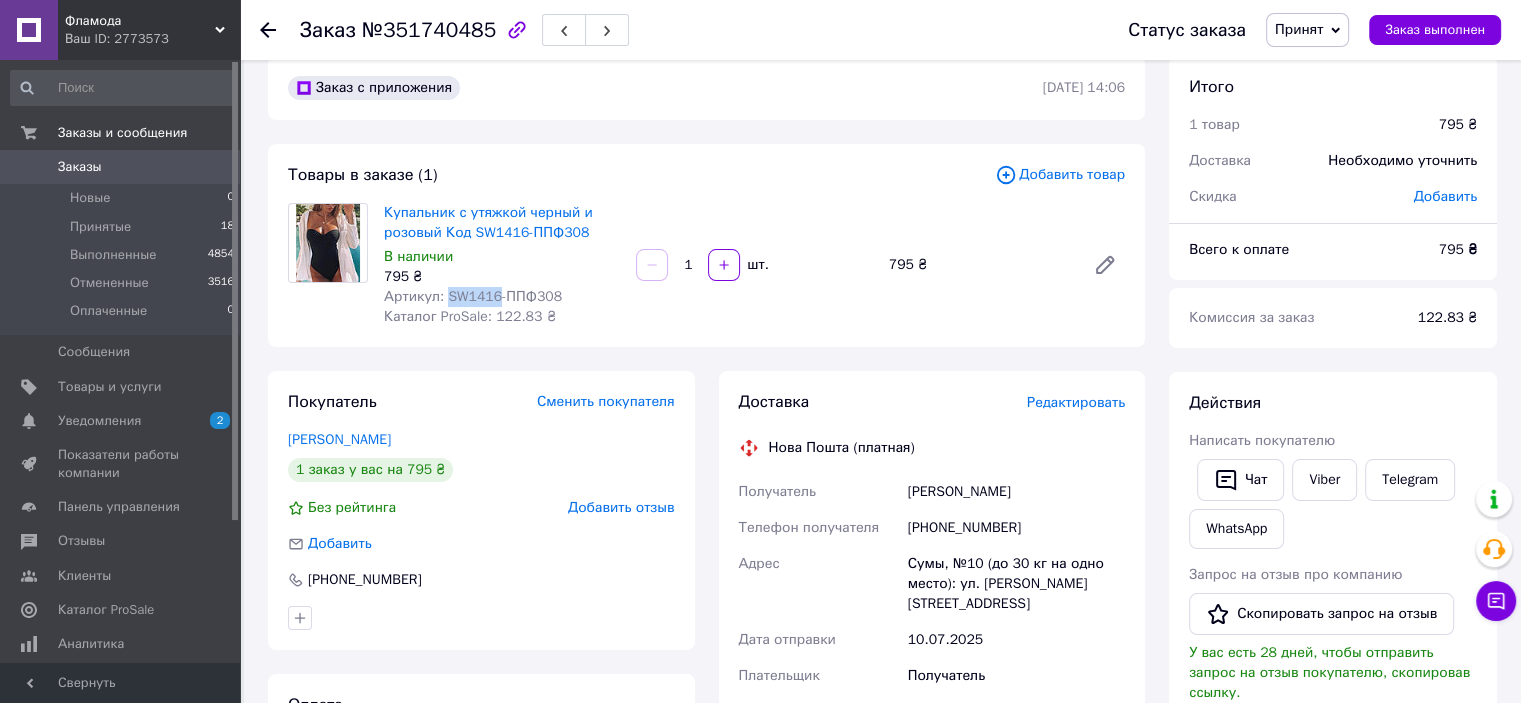 click on "Артикул: SW1416-ППФ308" at bounding box center (473, 296) 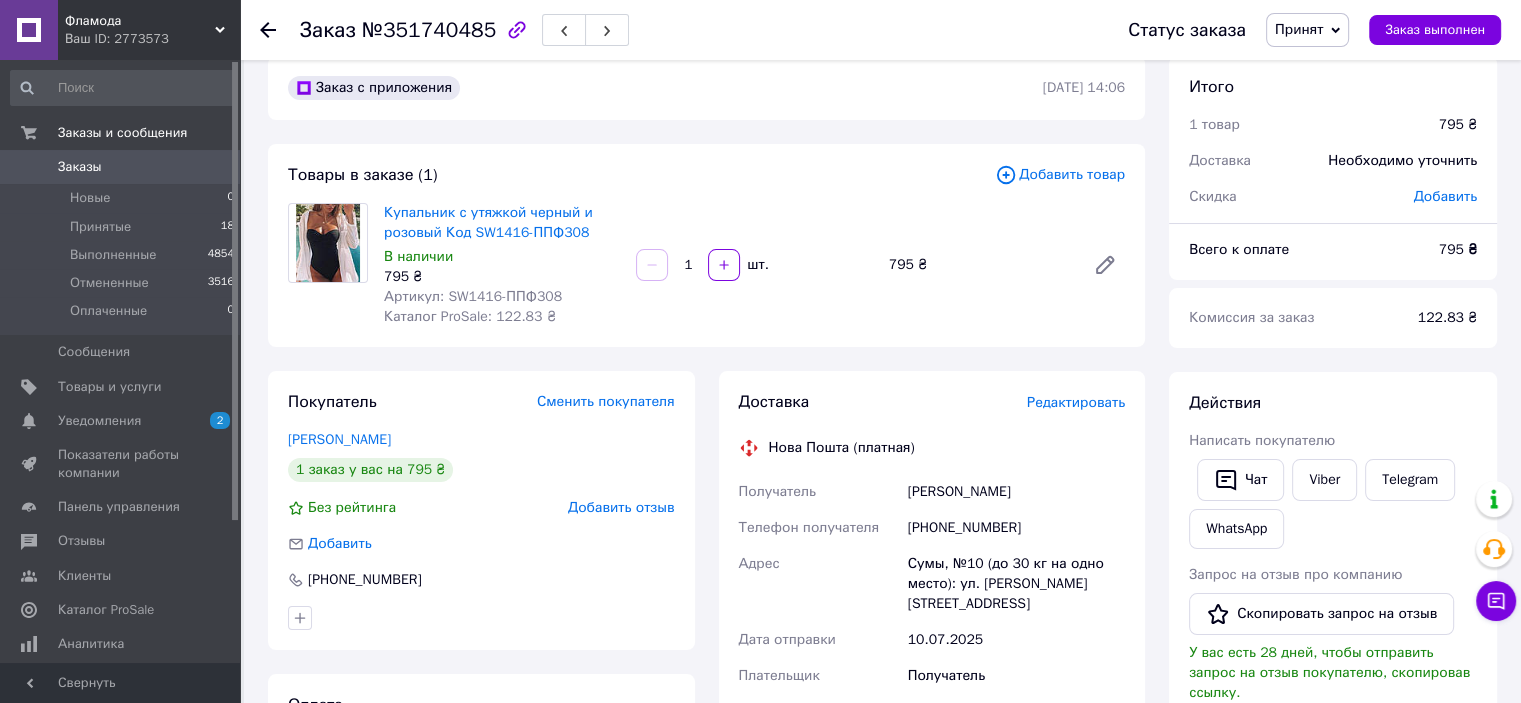 click on "№351740485" at bounding box center (429, 30) 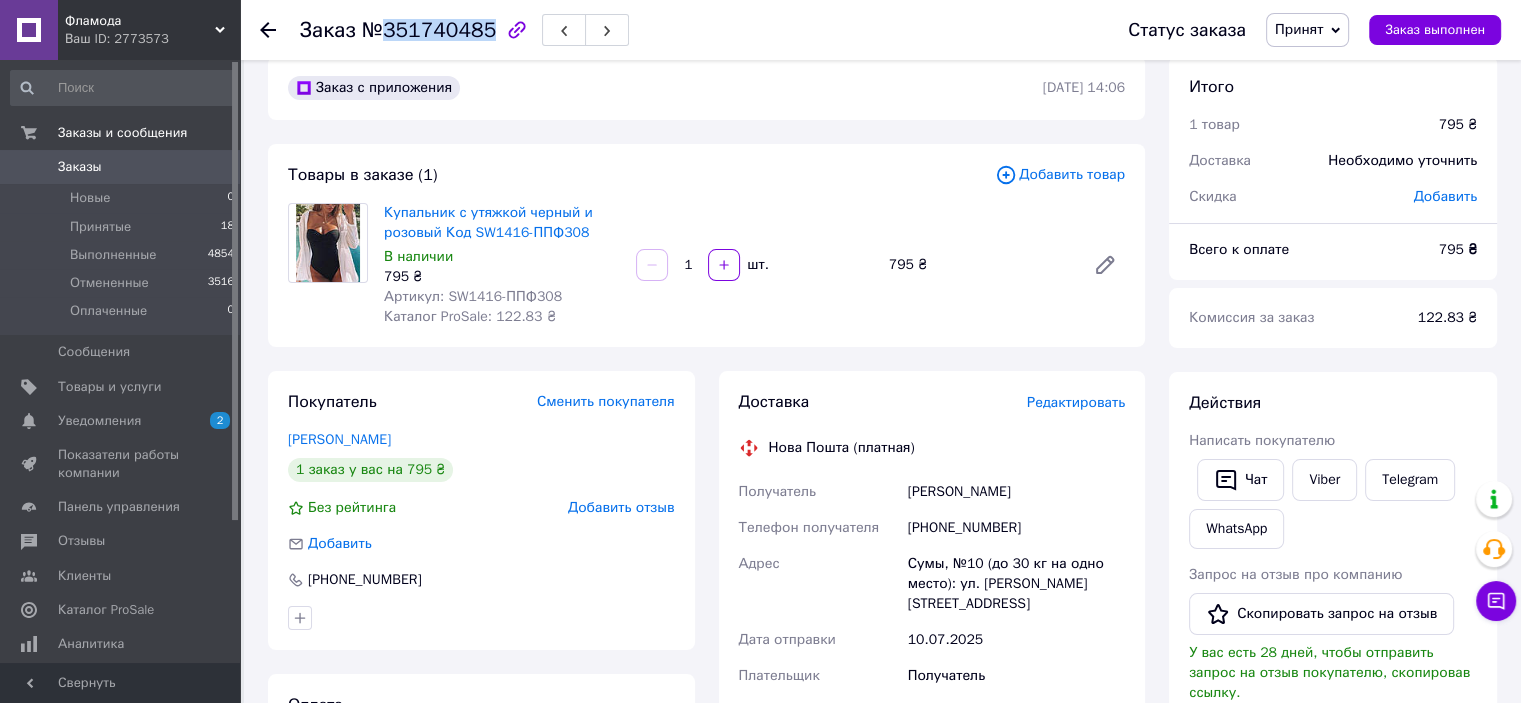 click on "№351740485" at bounding box center [429, 30] 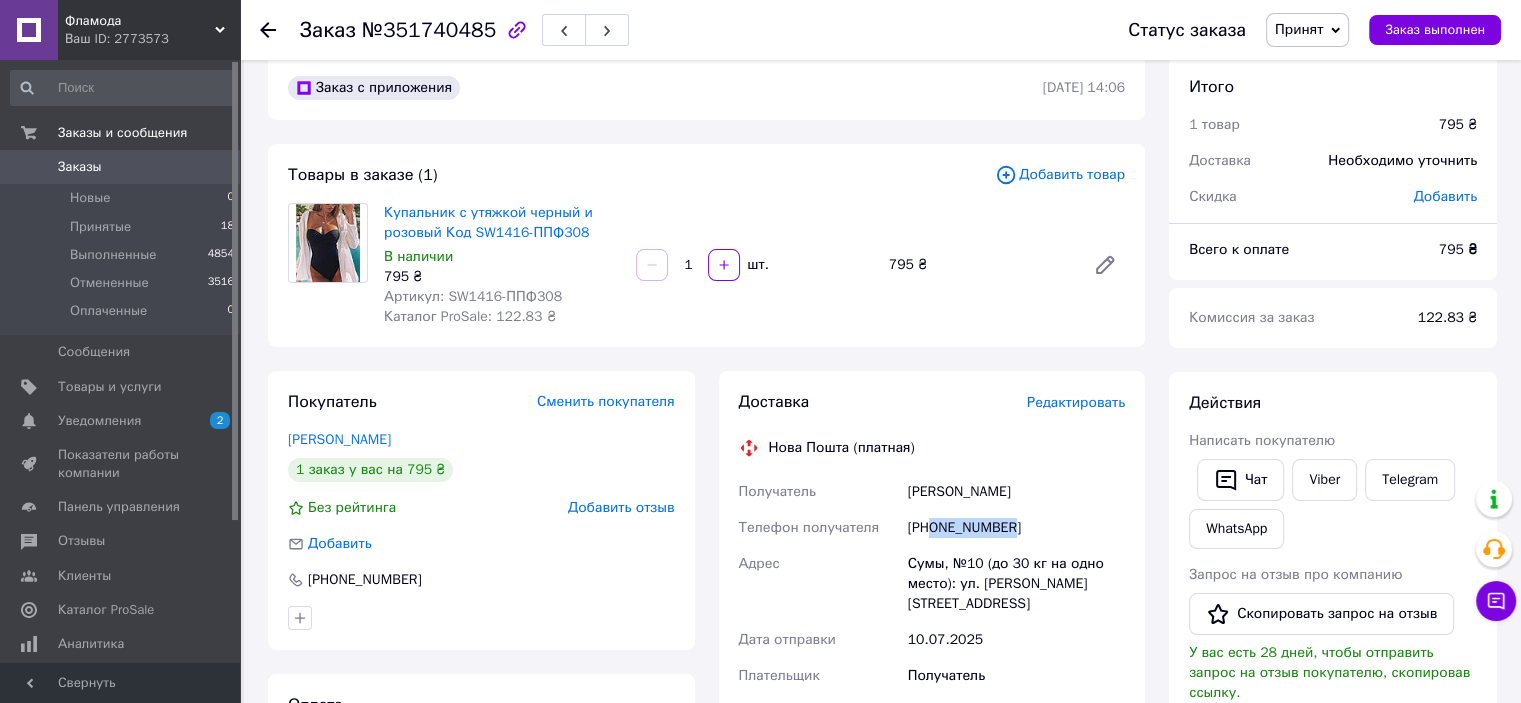 drag, startPoint x: 935, startPoint y: 529, endPoint x: 1017, endPoint y: 522, distance: 82.29824 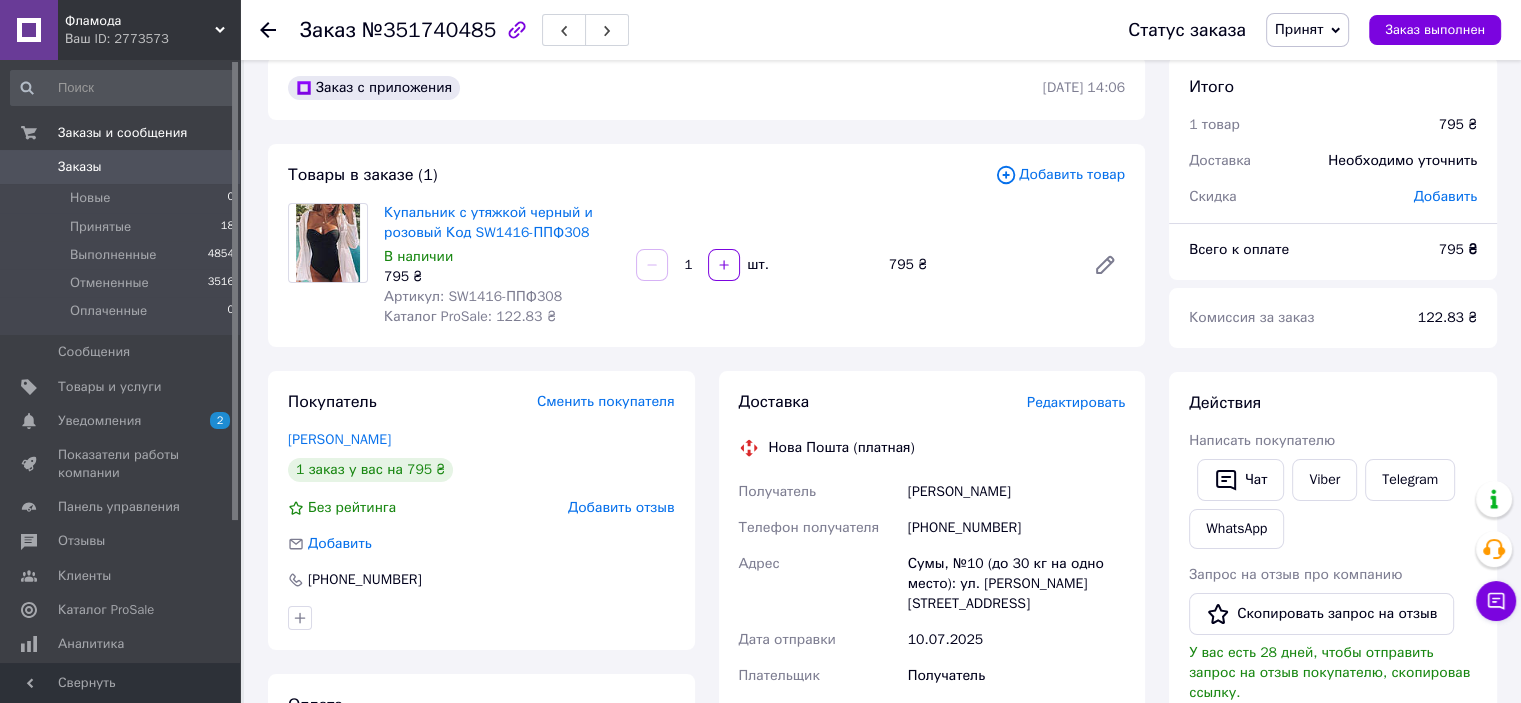click on "[PERSON_NAME]" at bounding box center (1016, 492) 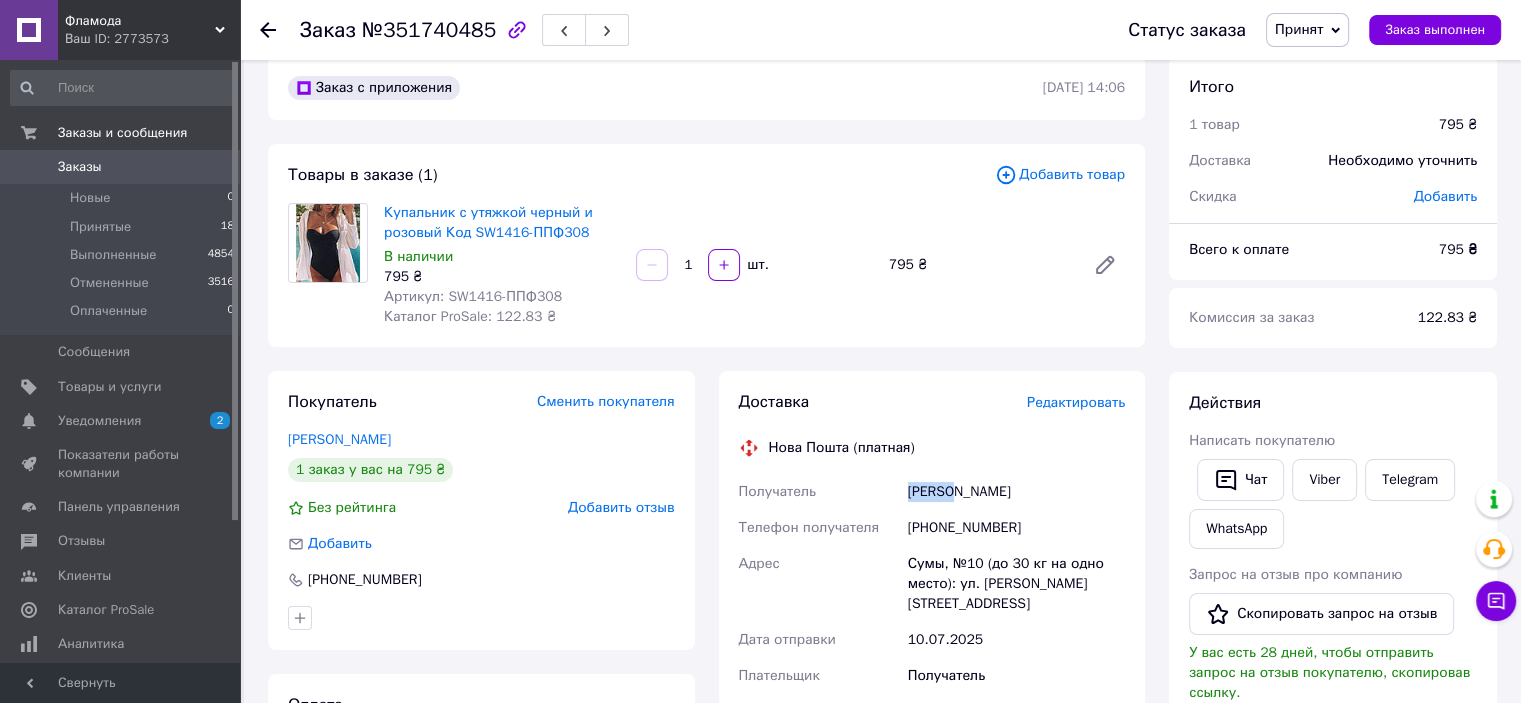 click on "[PERSON_NAME]" at bounding box center (1016, 492) 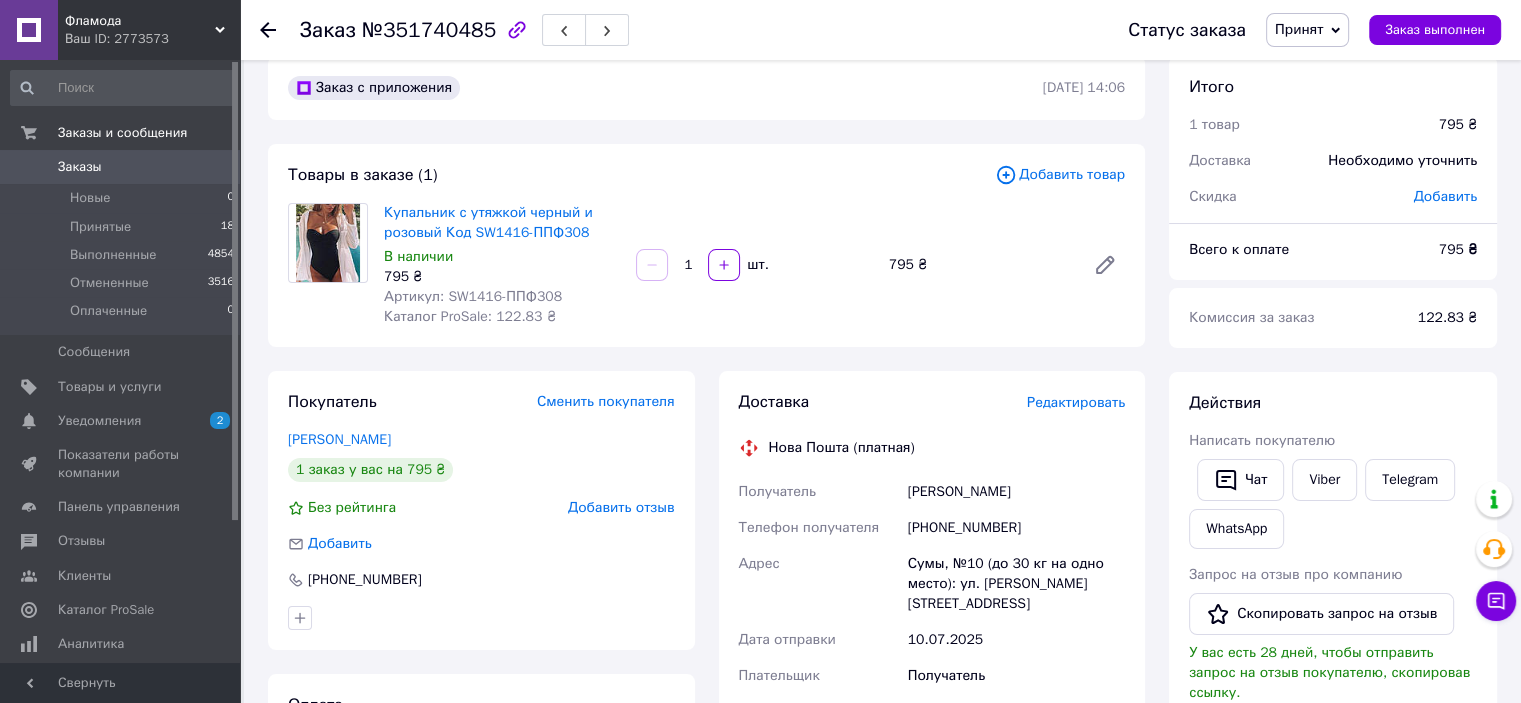 click on "[PERSON_NAME]" at bounding box center [1016, 492] 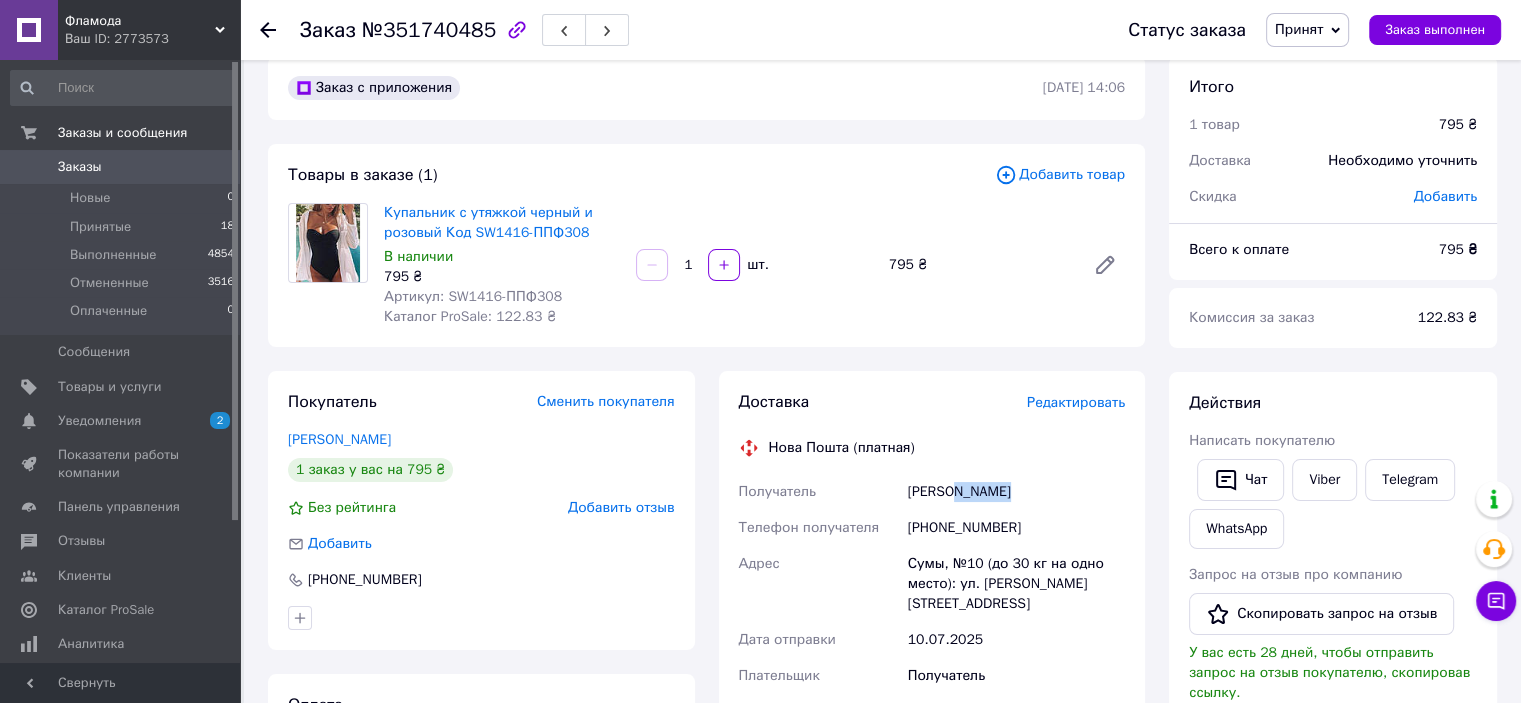 click on "[PERSON_NAME]" at bounding box center [1016, 492] 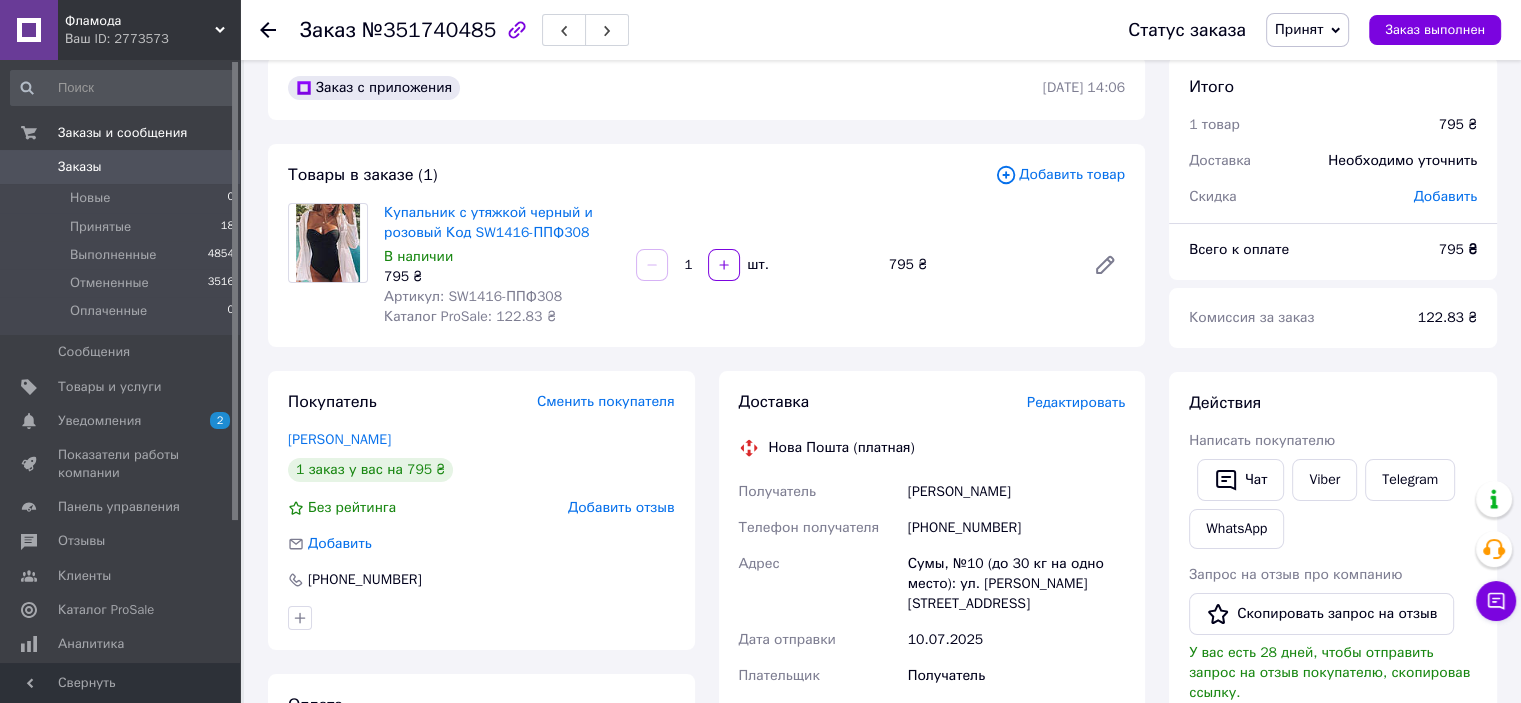 click on "Сумы, №10 (до 30 кг на одно место): ул. [PERSON_NAME][STREET_ADDRESS]" at bounding box center (1016, 584) 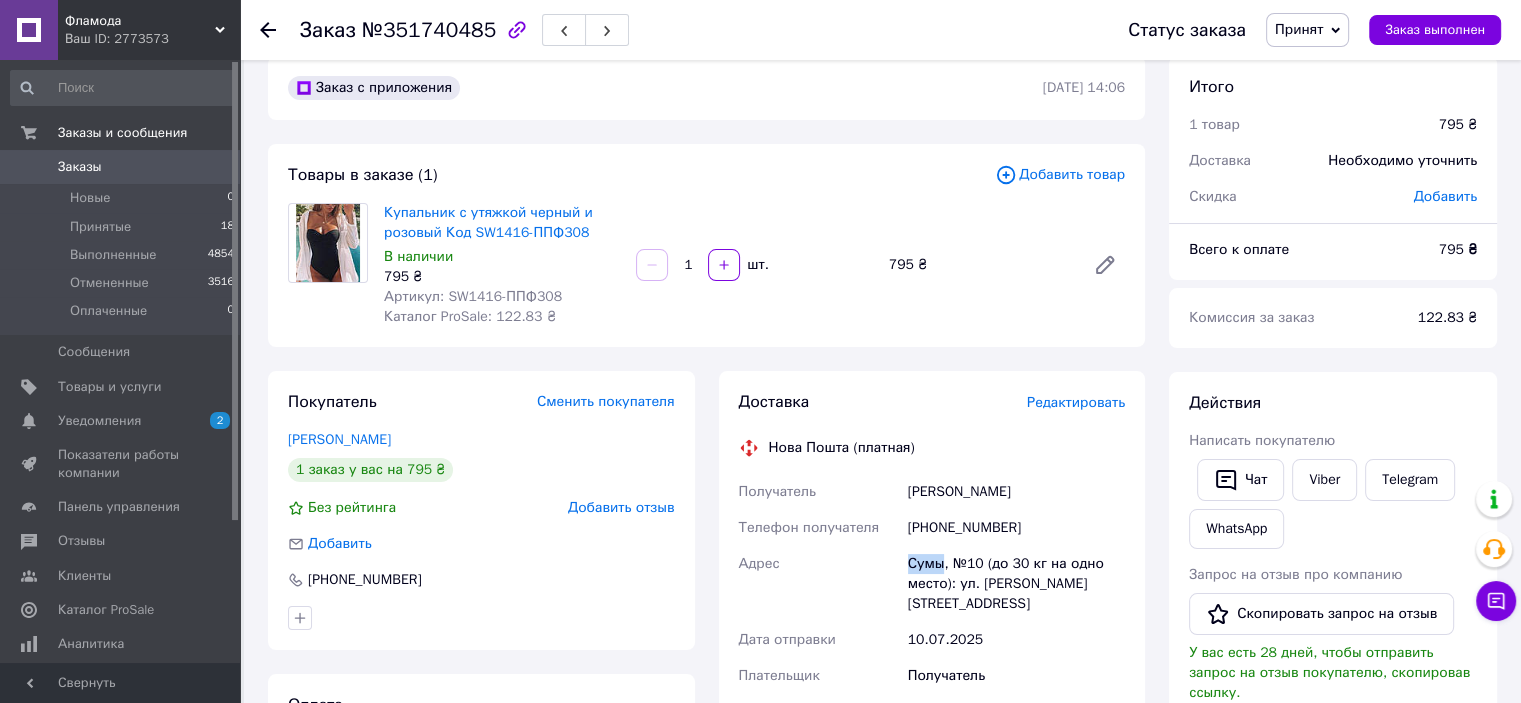 click on "Сумы, №10 (до 30 кг на одно место): ул. [PERSON_NAME][STREET_ADDRESS]" at bounding box center (1016, 584) 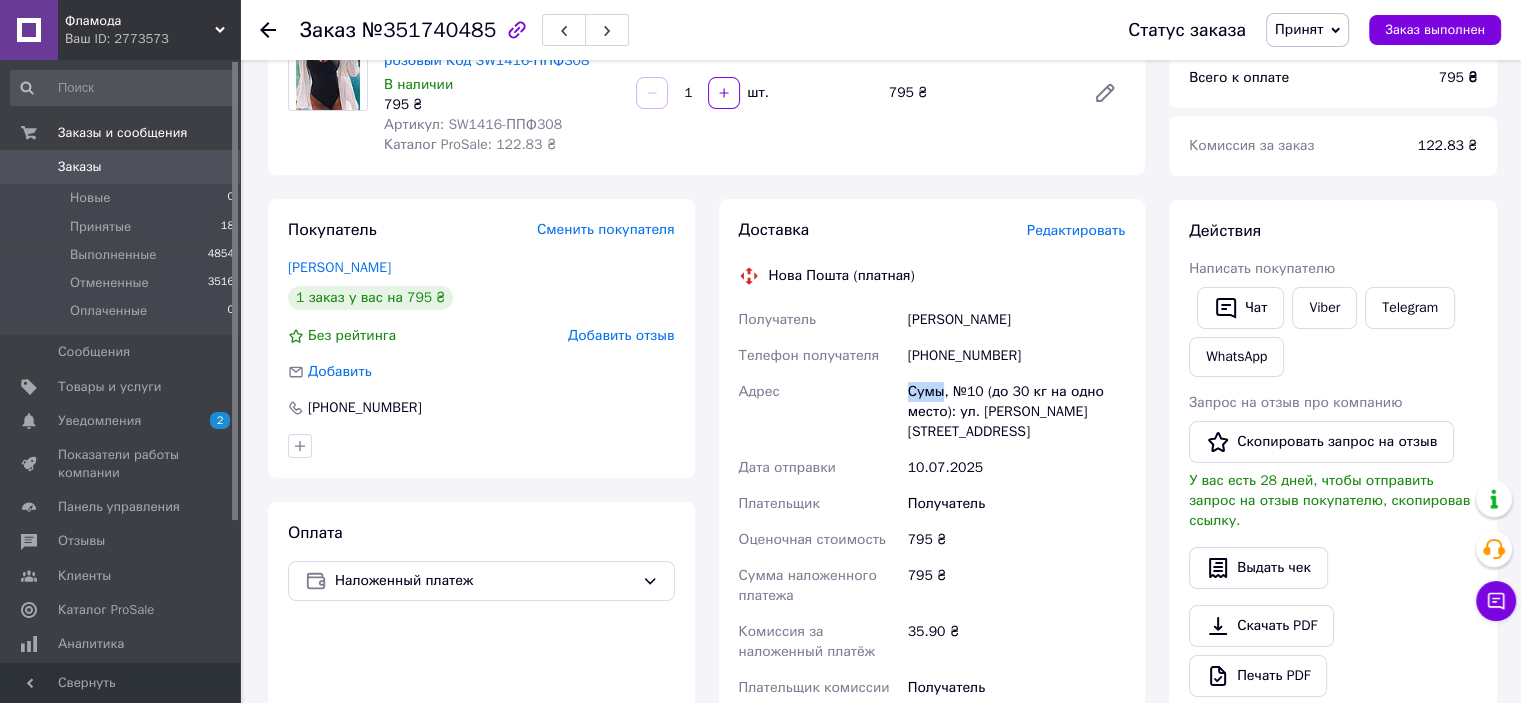 scroll, scrollTop: 328, scrollLeft: 0, axis: vertical 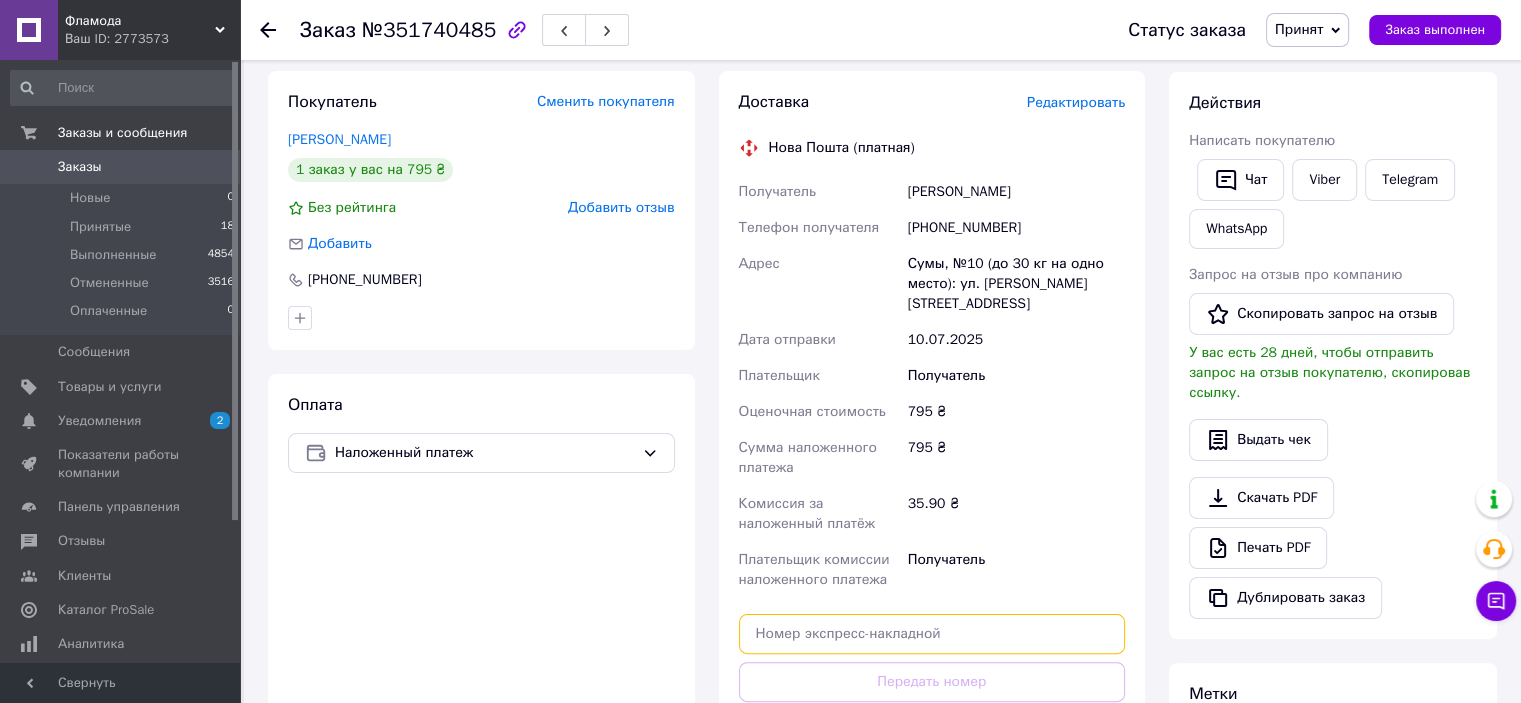 click at bounding box center [932, 634] 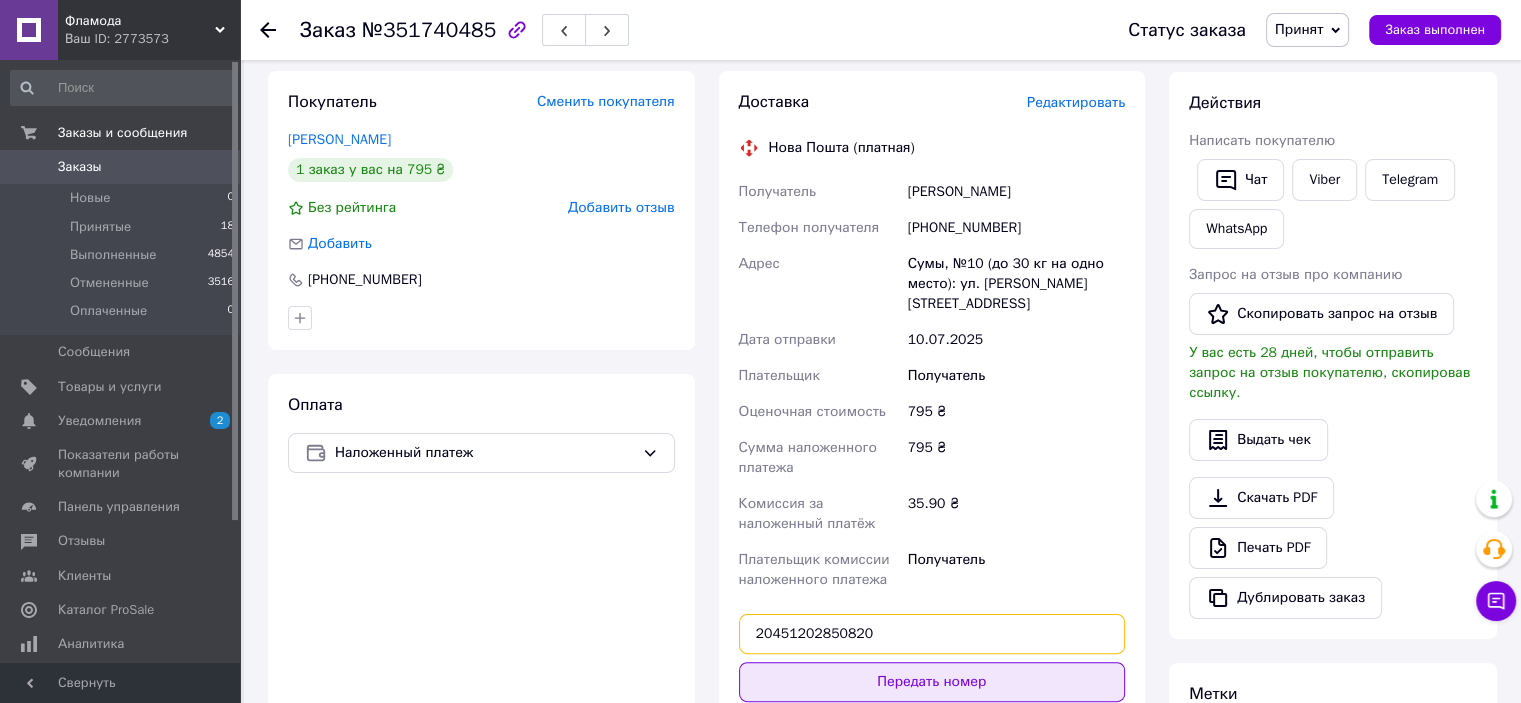 type on "20451202850820" 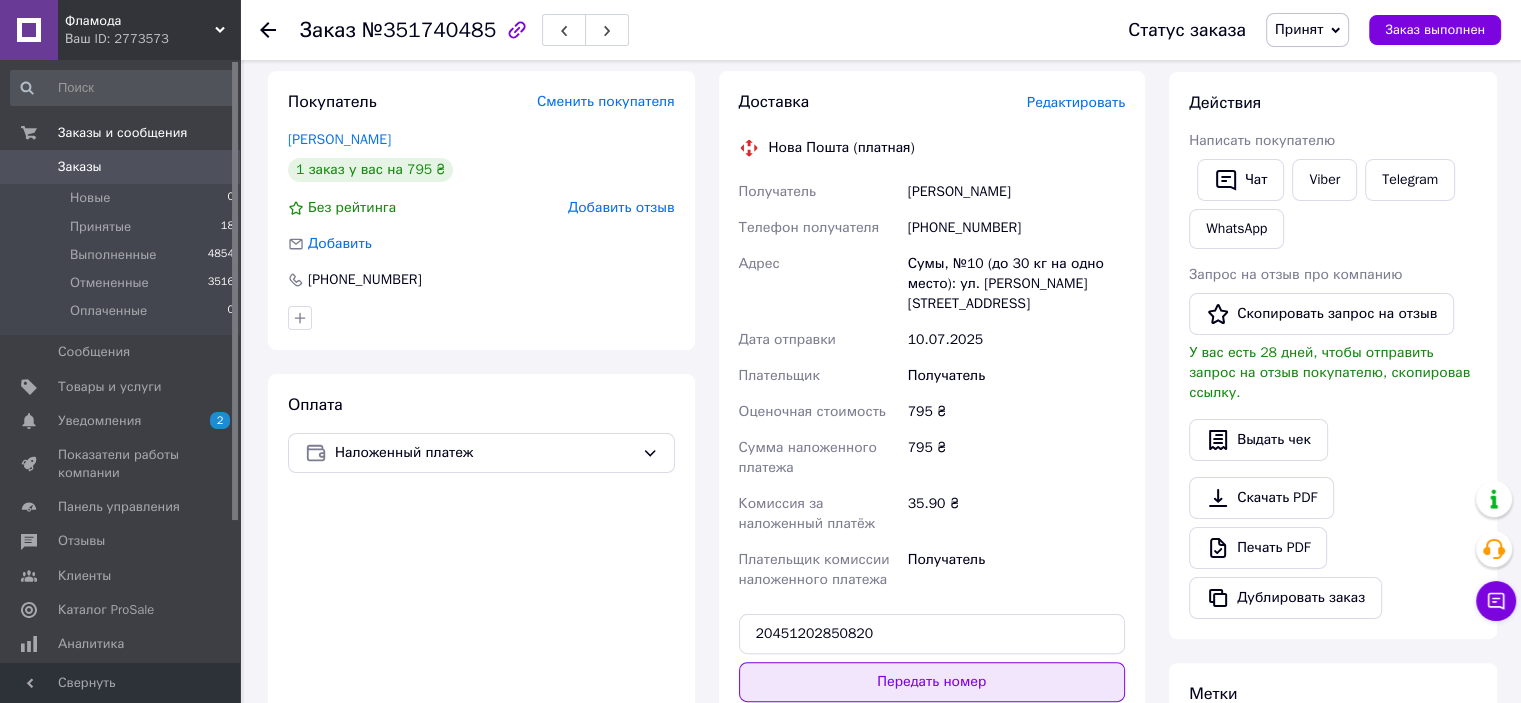 click on "Передать номер" at bounding box center [932, 682] 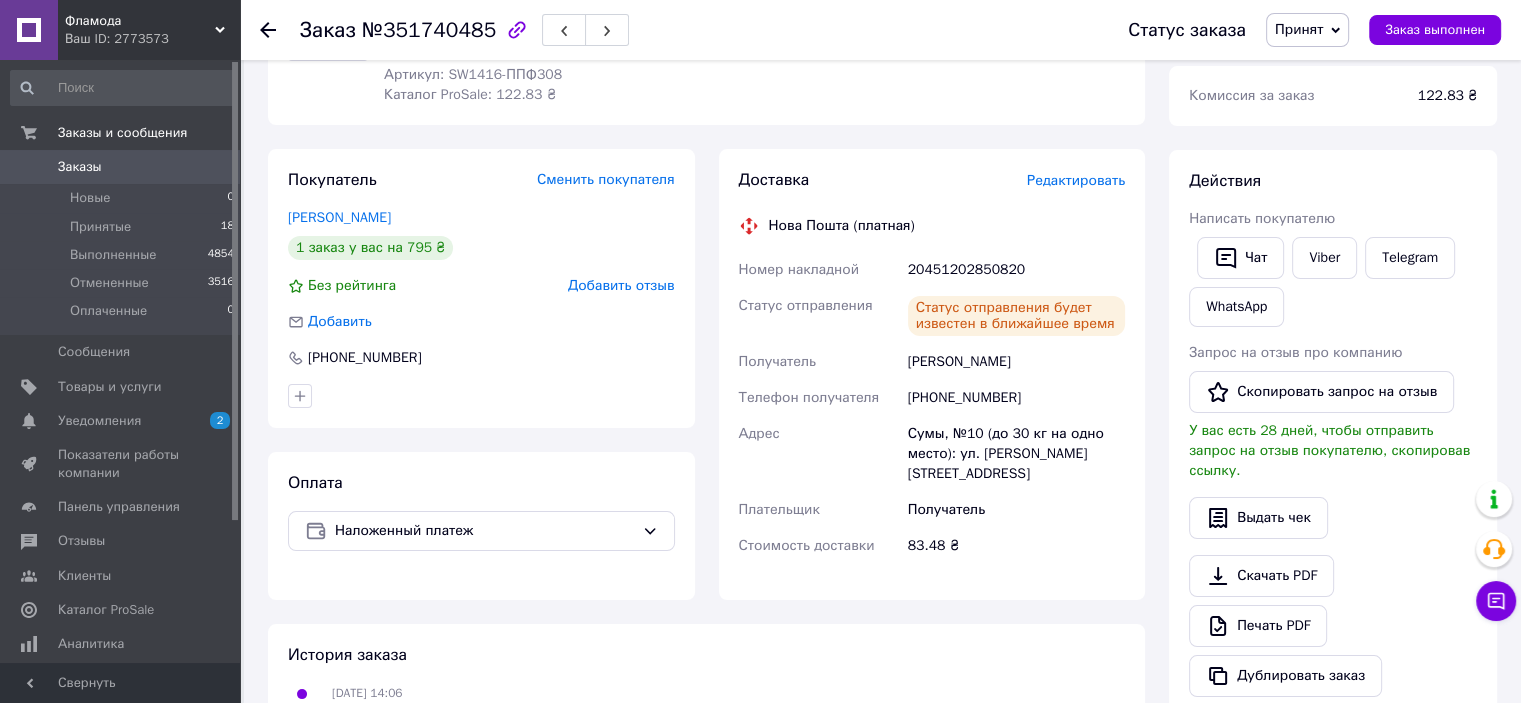 scroll, scrollTop: 28, scrollLeft: 0, axis: vertical 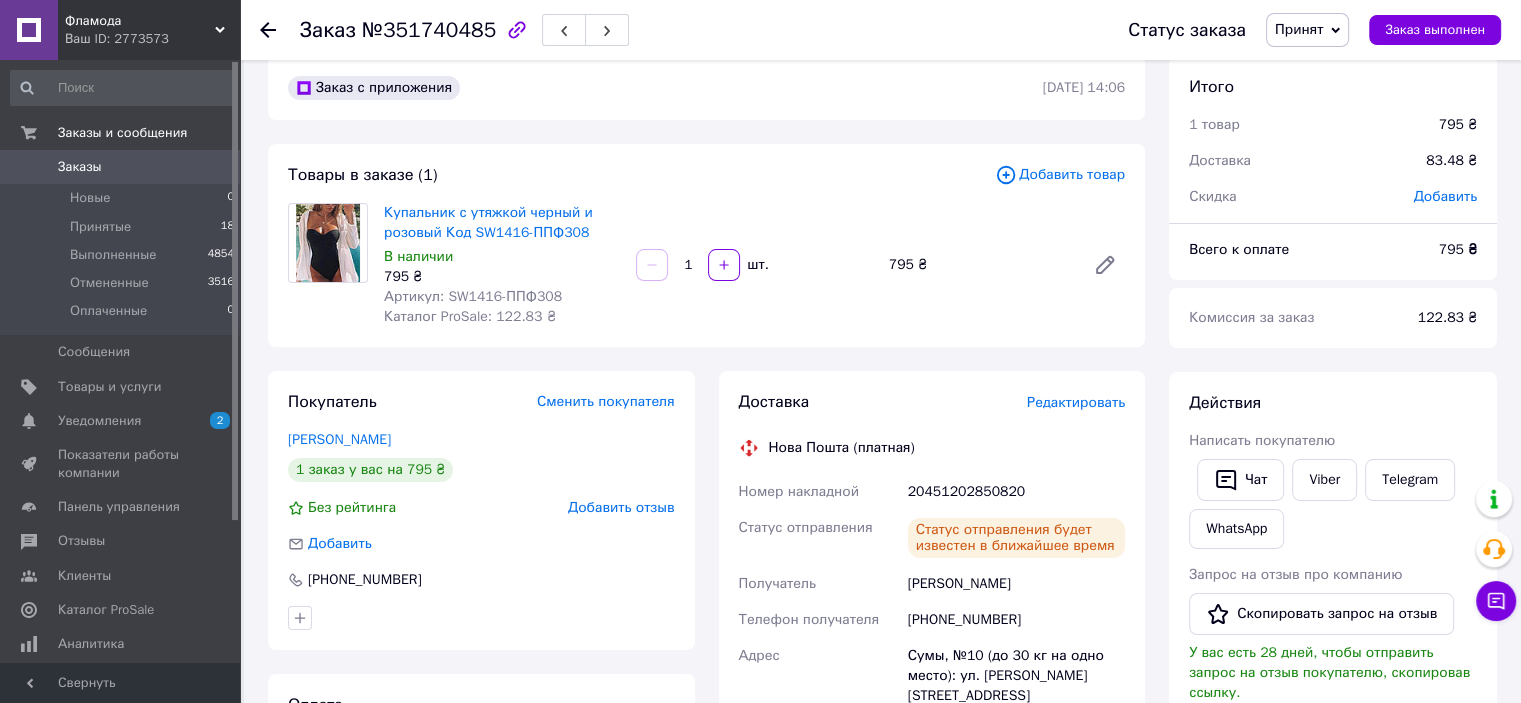 click on "Артикул: SW1416-ППФ308" at bounding box center [473, 296] 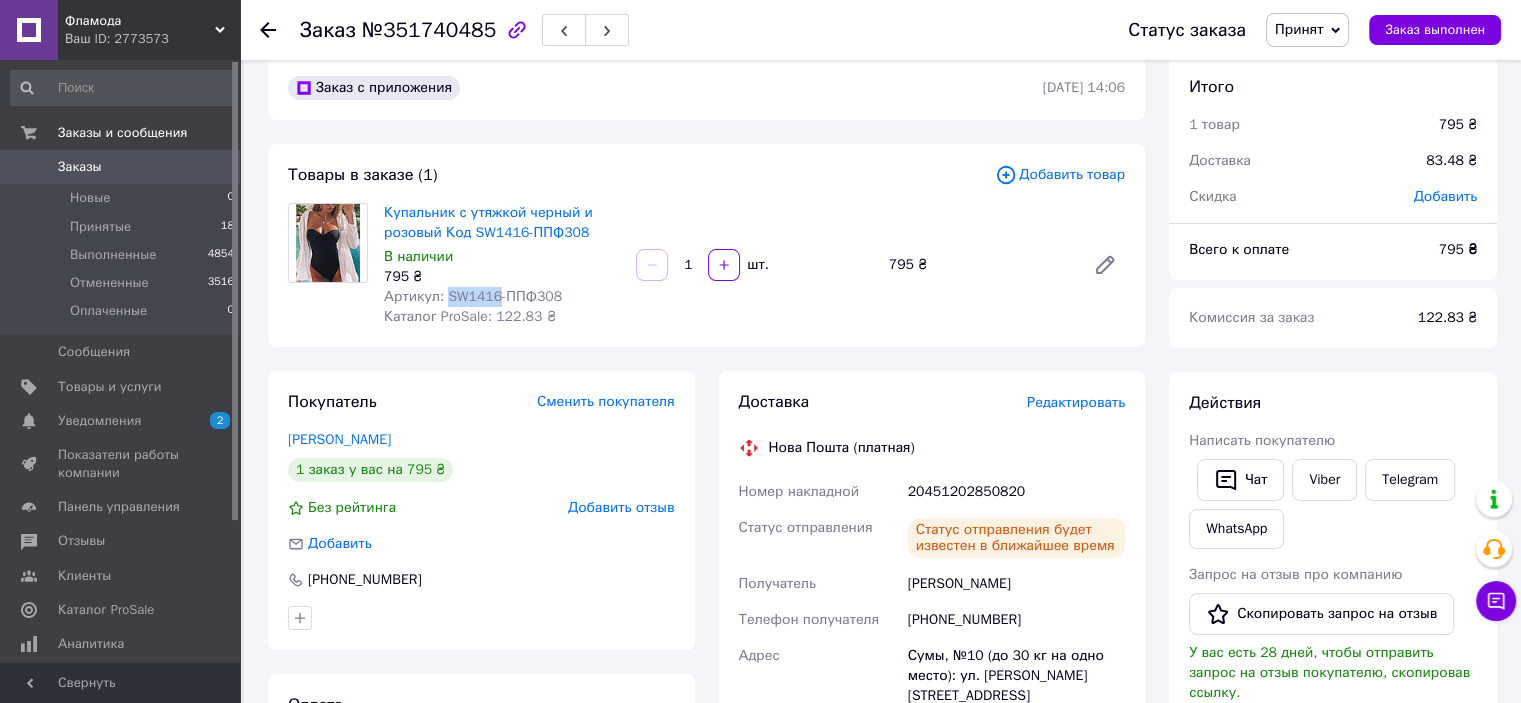 click on "Артикул: SW1416-ППФ308" at bounding box center [473, 296] 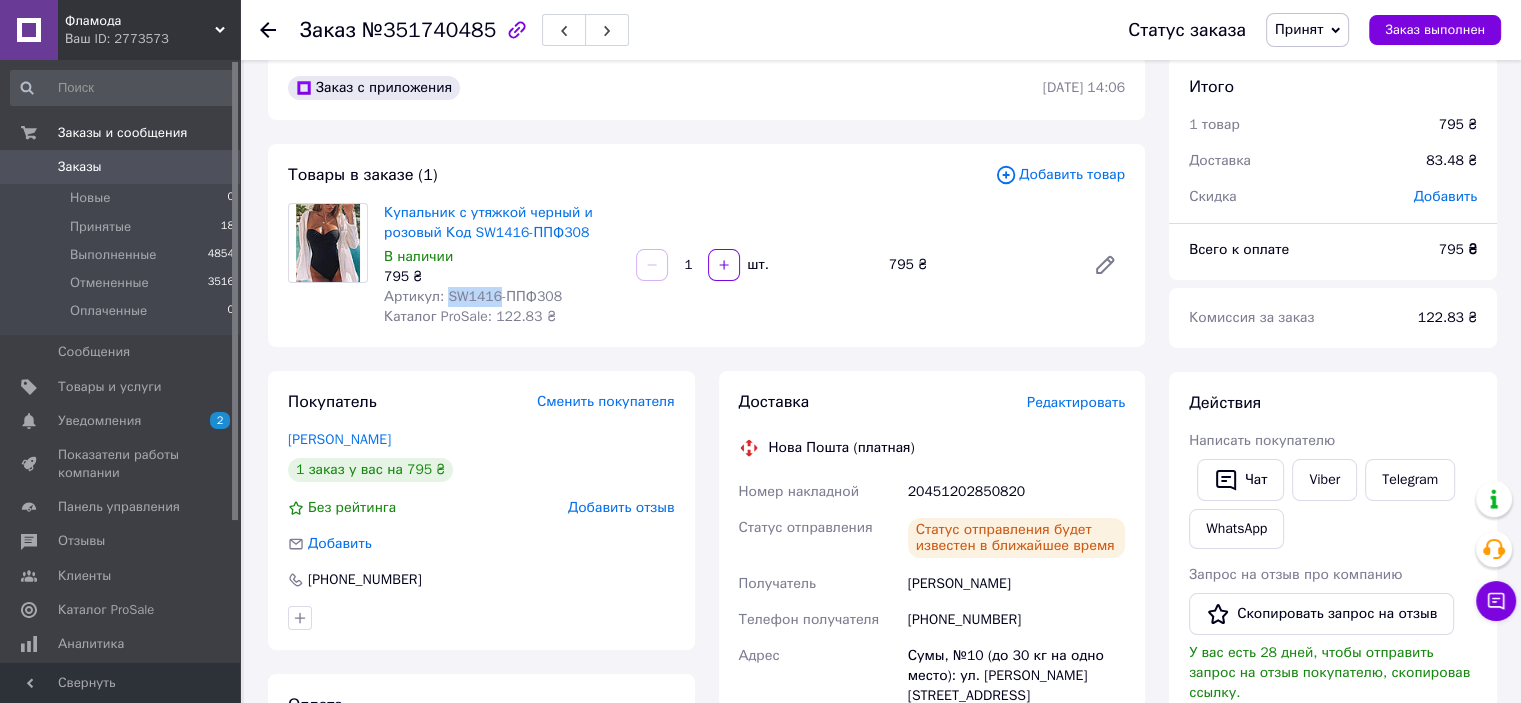copy on "SW1416" 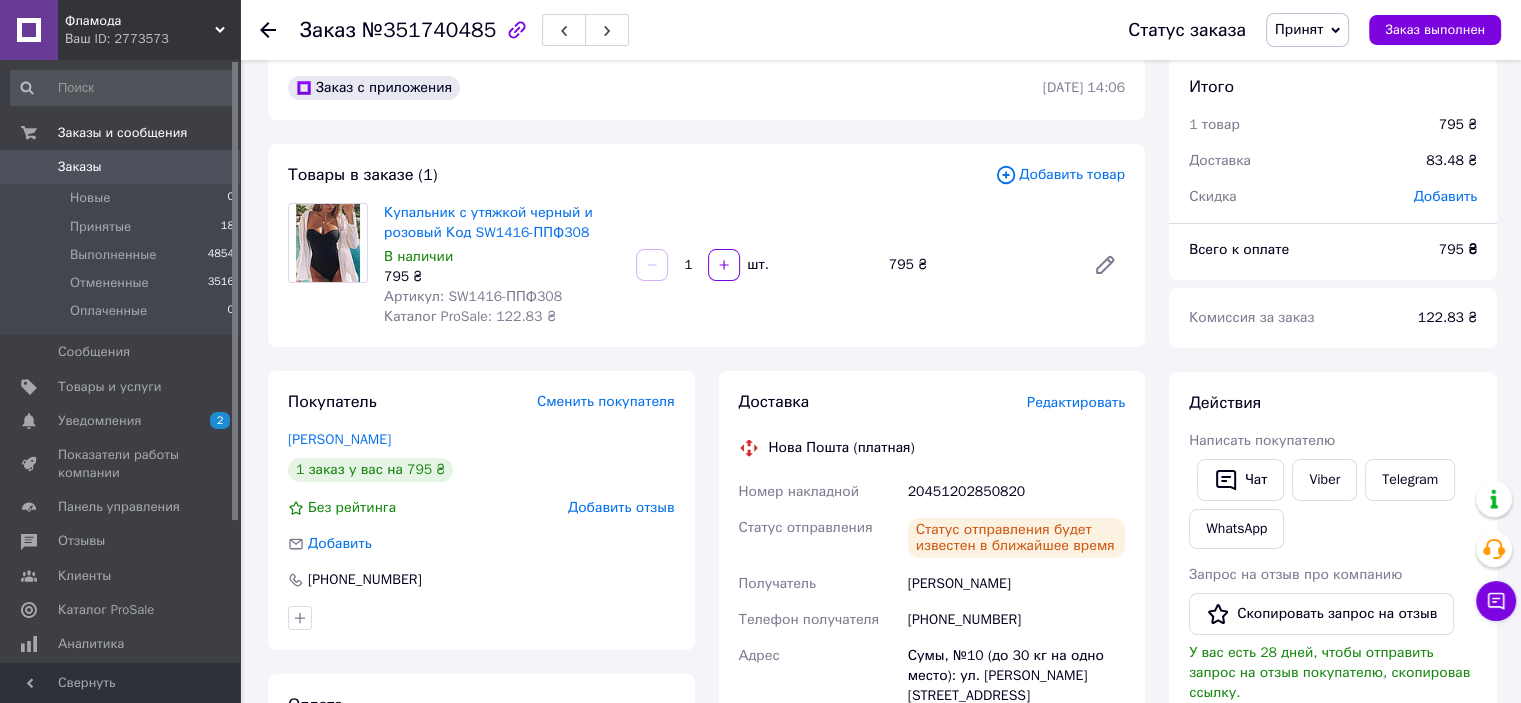 click on "20451202850820" at bounding box center [1016, 492] 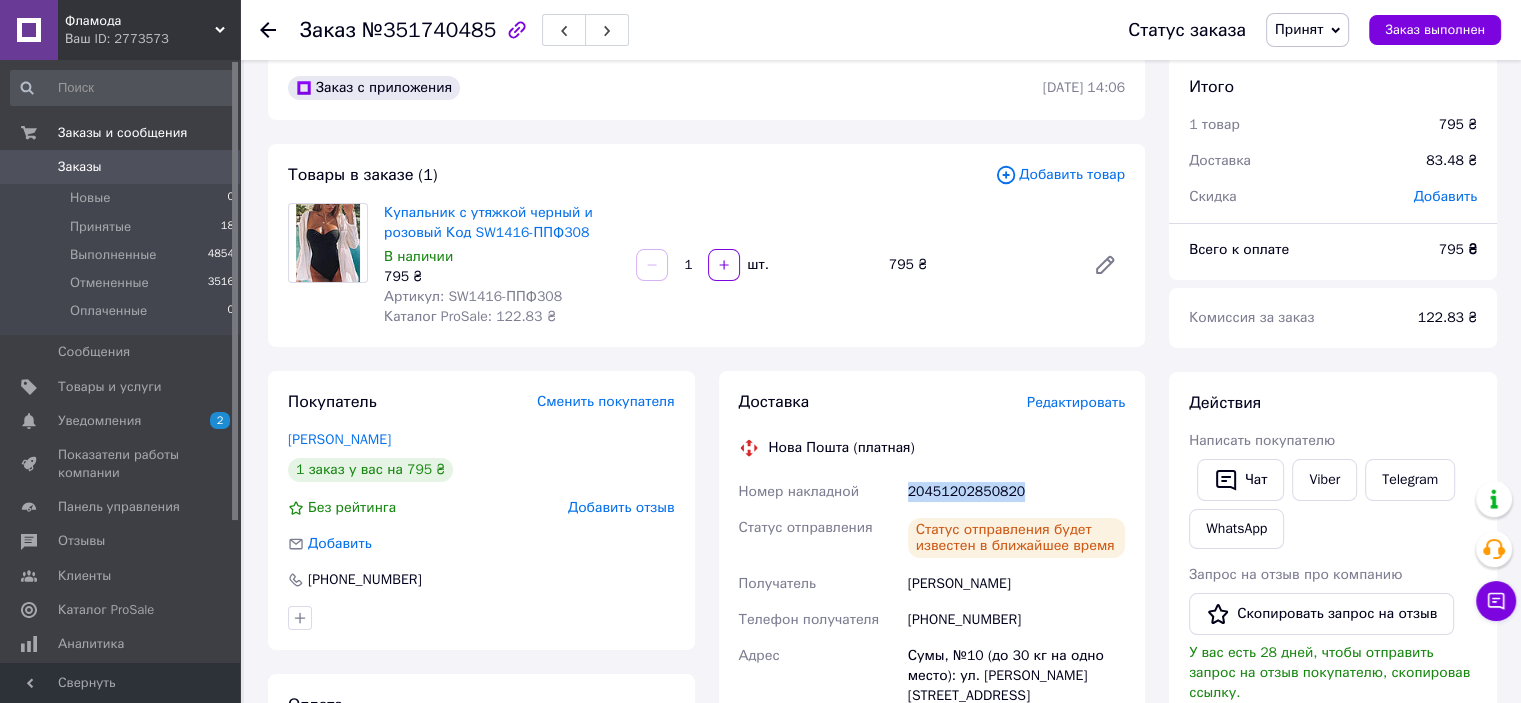 click on "20451202850820" at bounding box center [1016, 492] 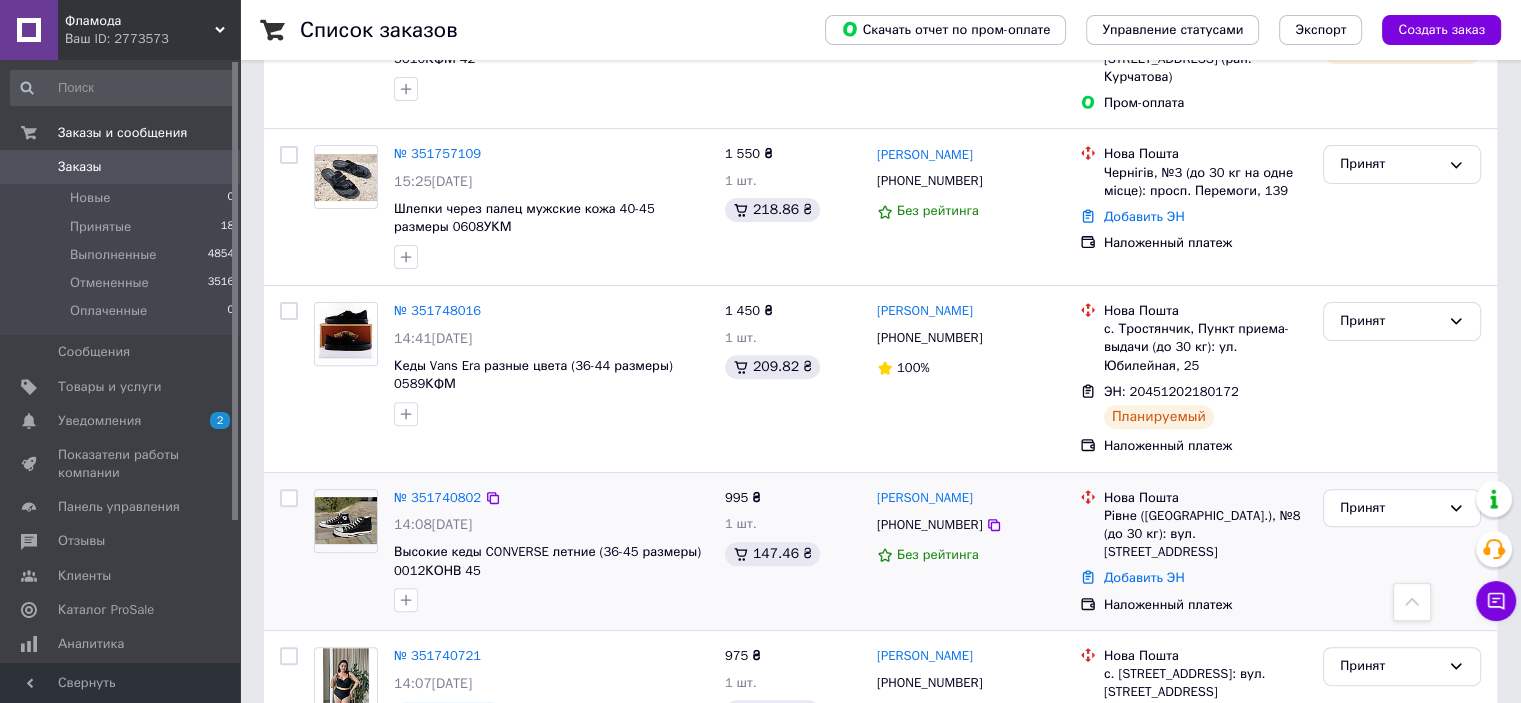 scroll, scrollTop: 700, scrollLeft: 0, axis: vertical 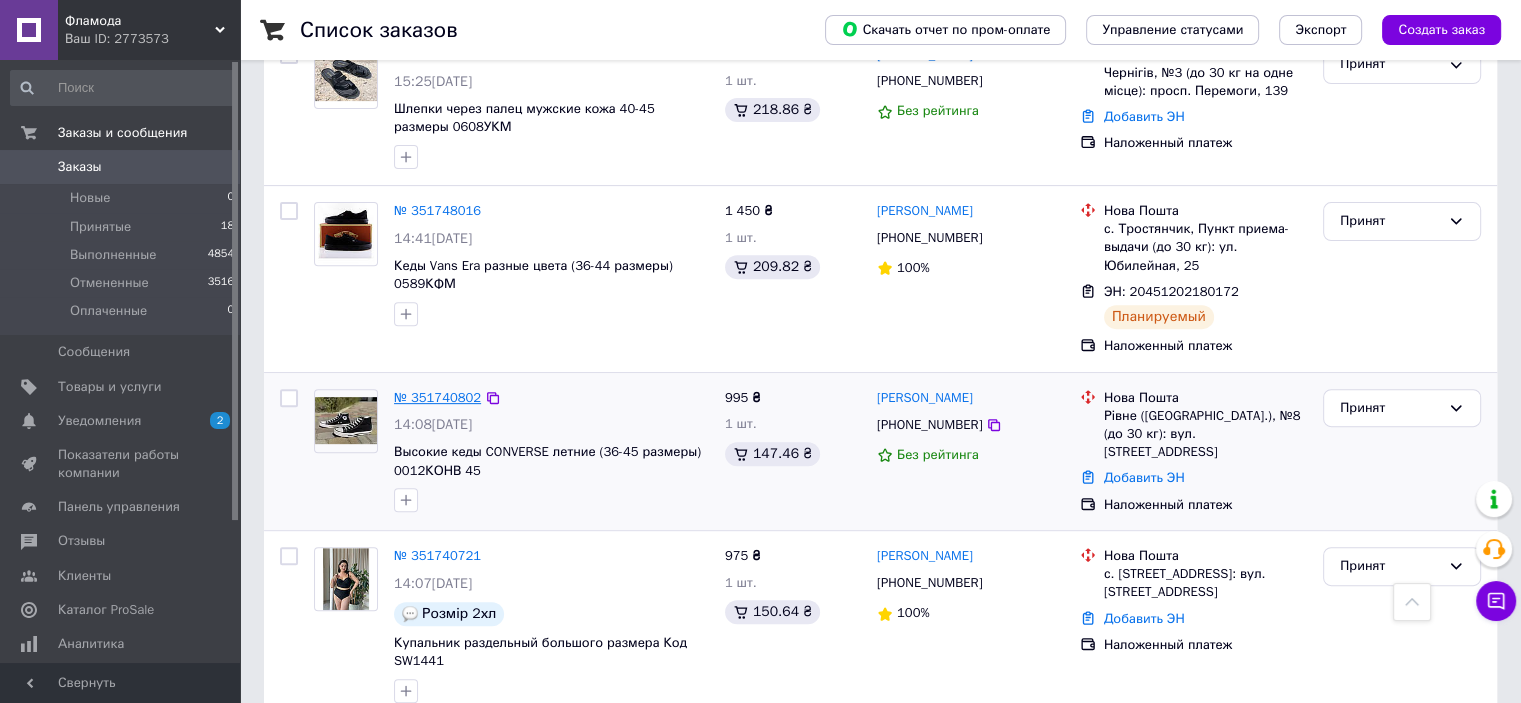 click on "№ 351740802" at bounding box center (437, 397) 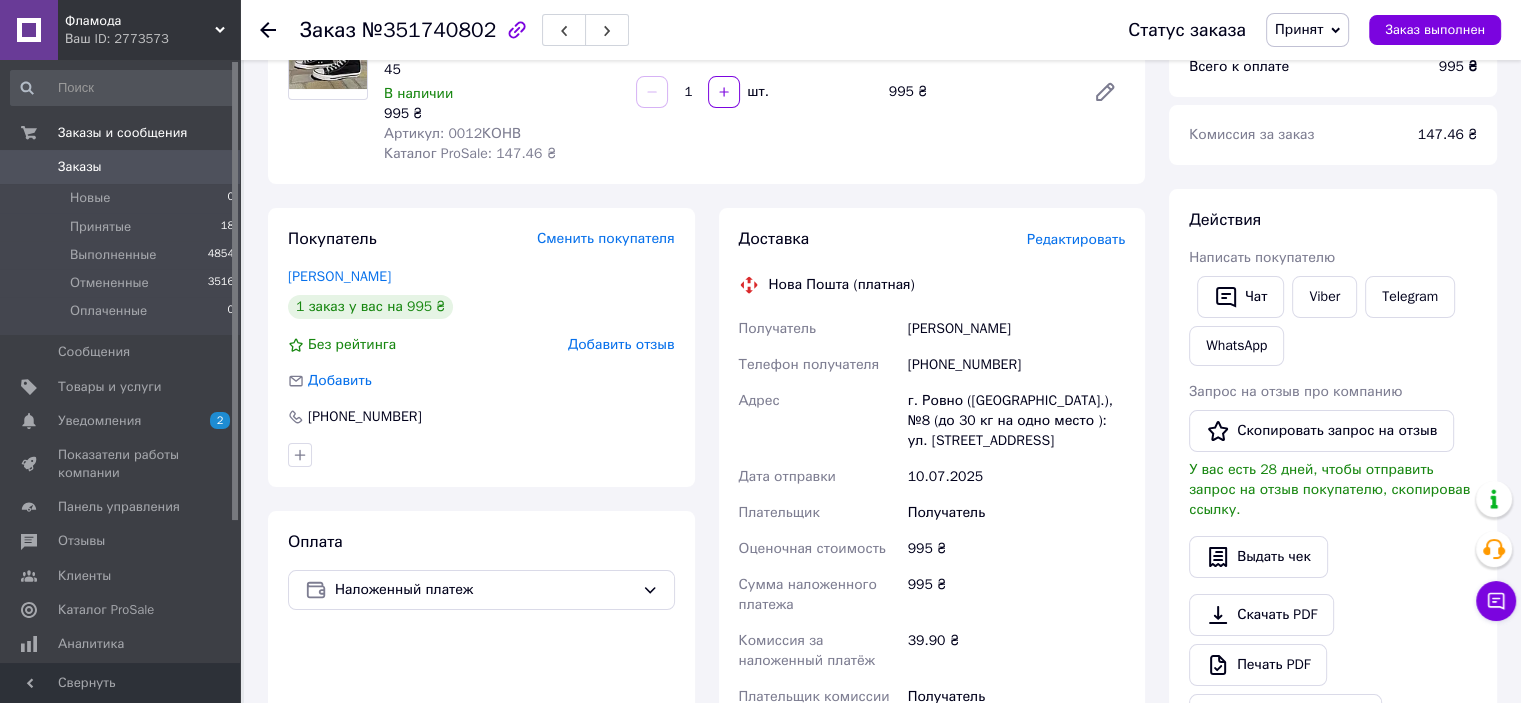 scroll, scrollTop: 700, scrollLeft: 0, axis: vertical 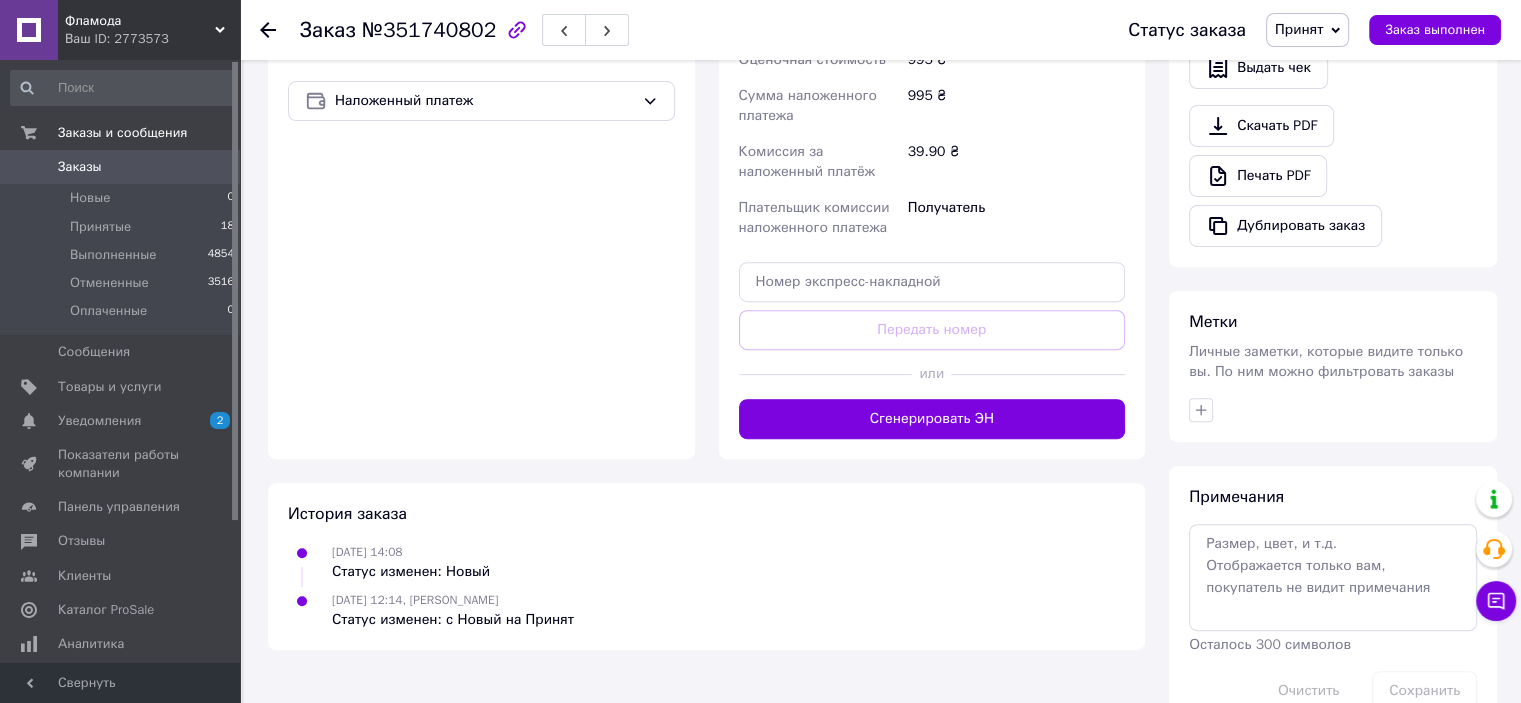 click on "№351740802" at bounding box center (429, 30) 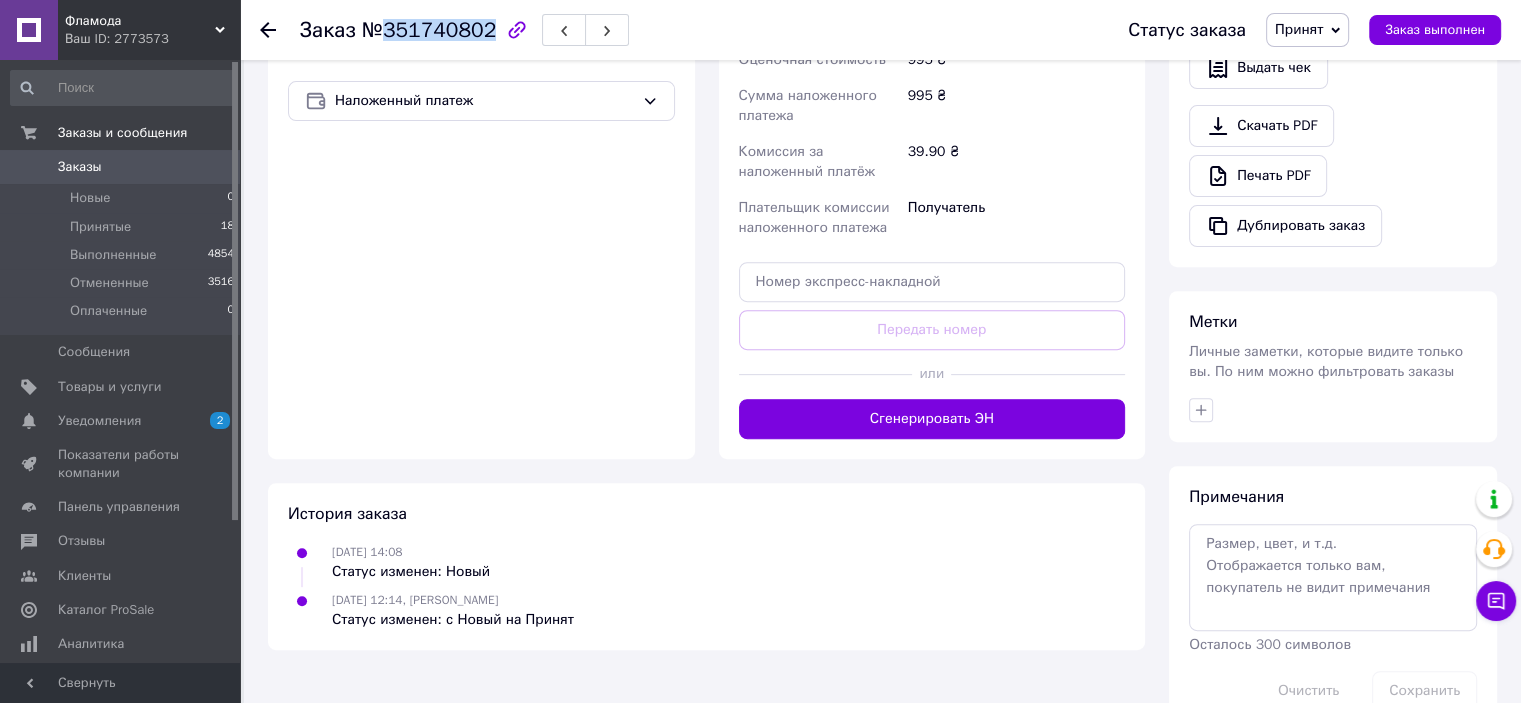 click on "№351740802" at bounding box center (429, 30) 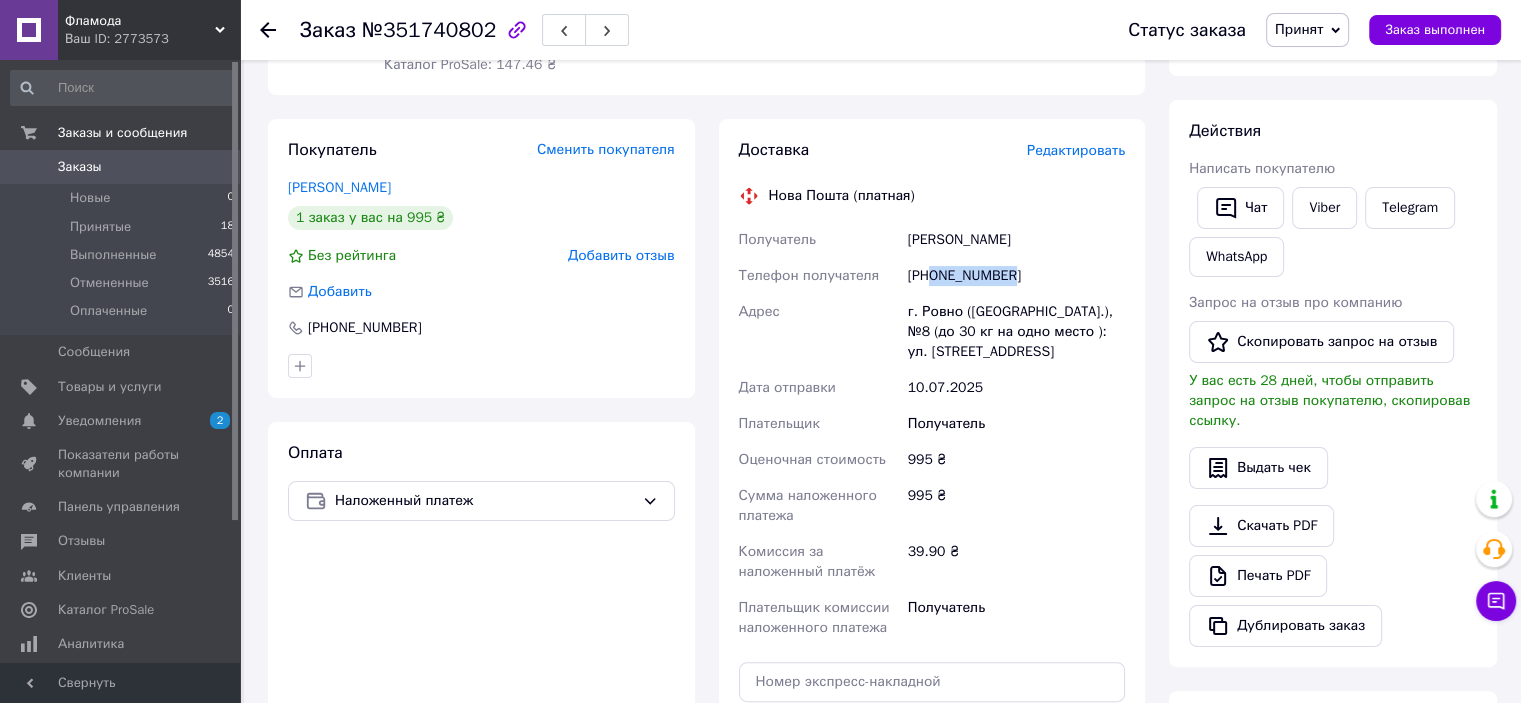 drag, startPoint x: 932, startPoint y: 275, endPoint x: 1054, endPoint y: 275, distance: 122 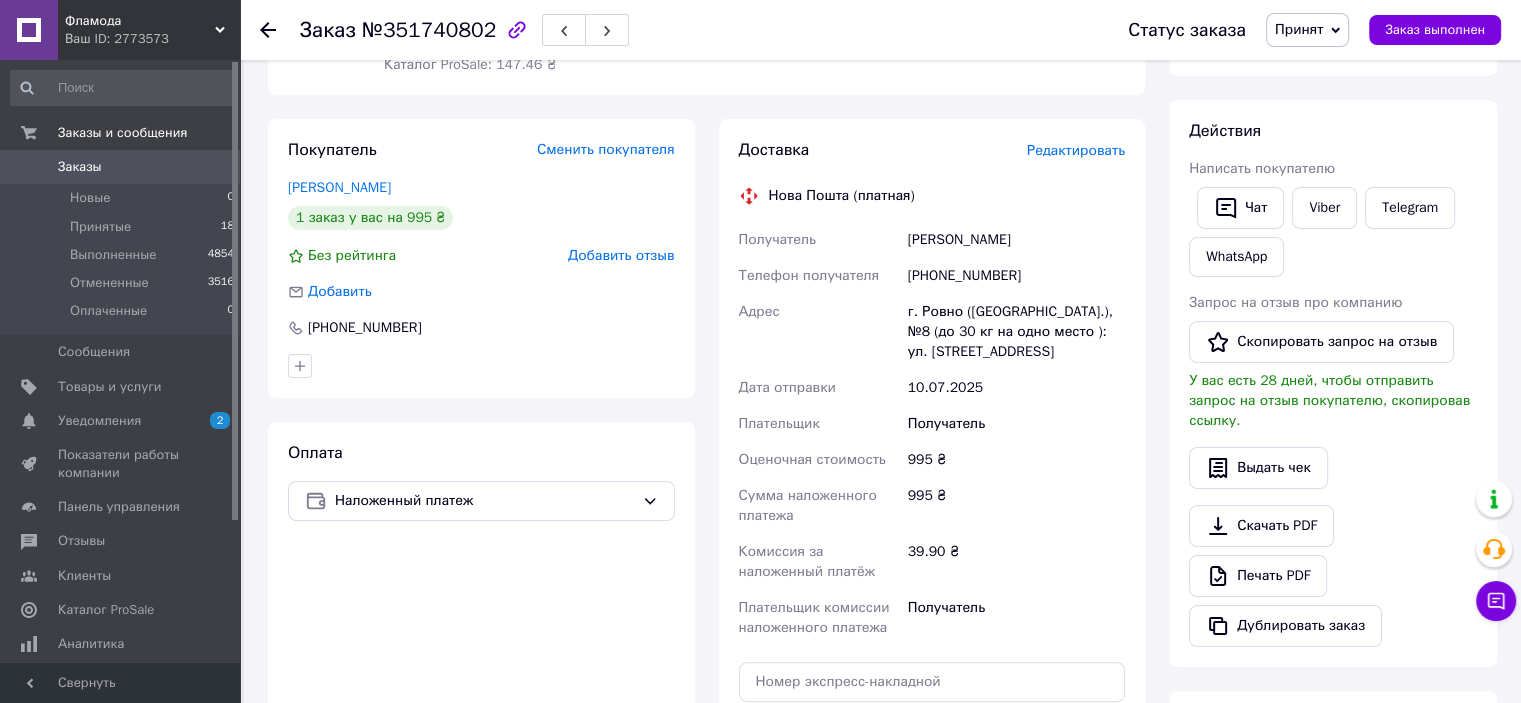 click on "[PERSON_NAME]" at bounding box center (1016, 240) 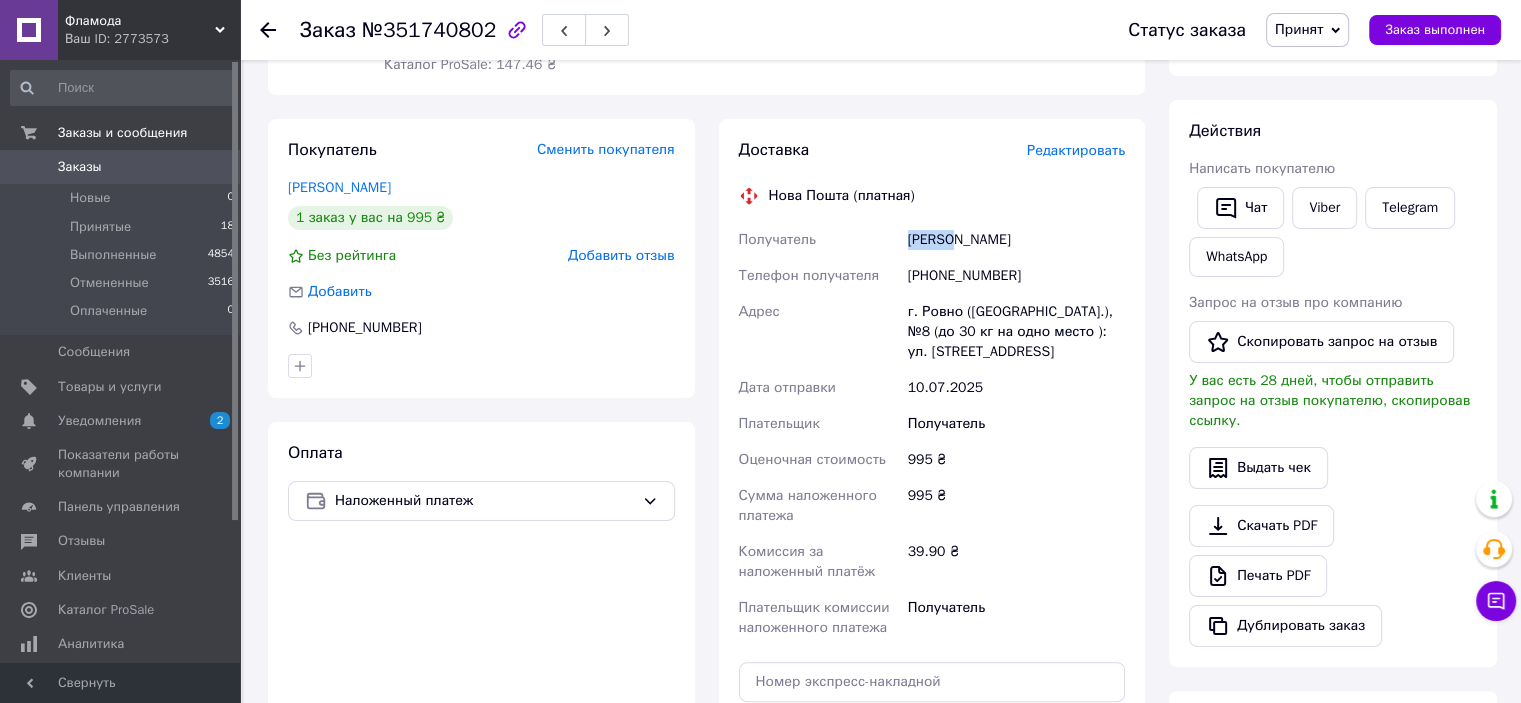 click on "[PERSON_NAME]" at bounding box center [1016, 240] 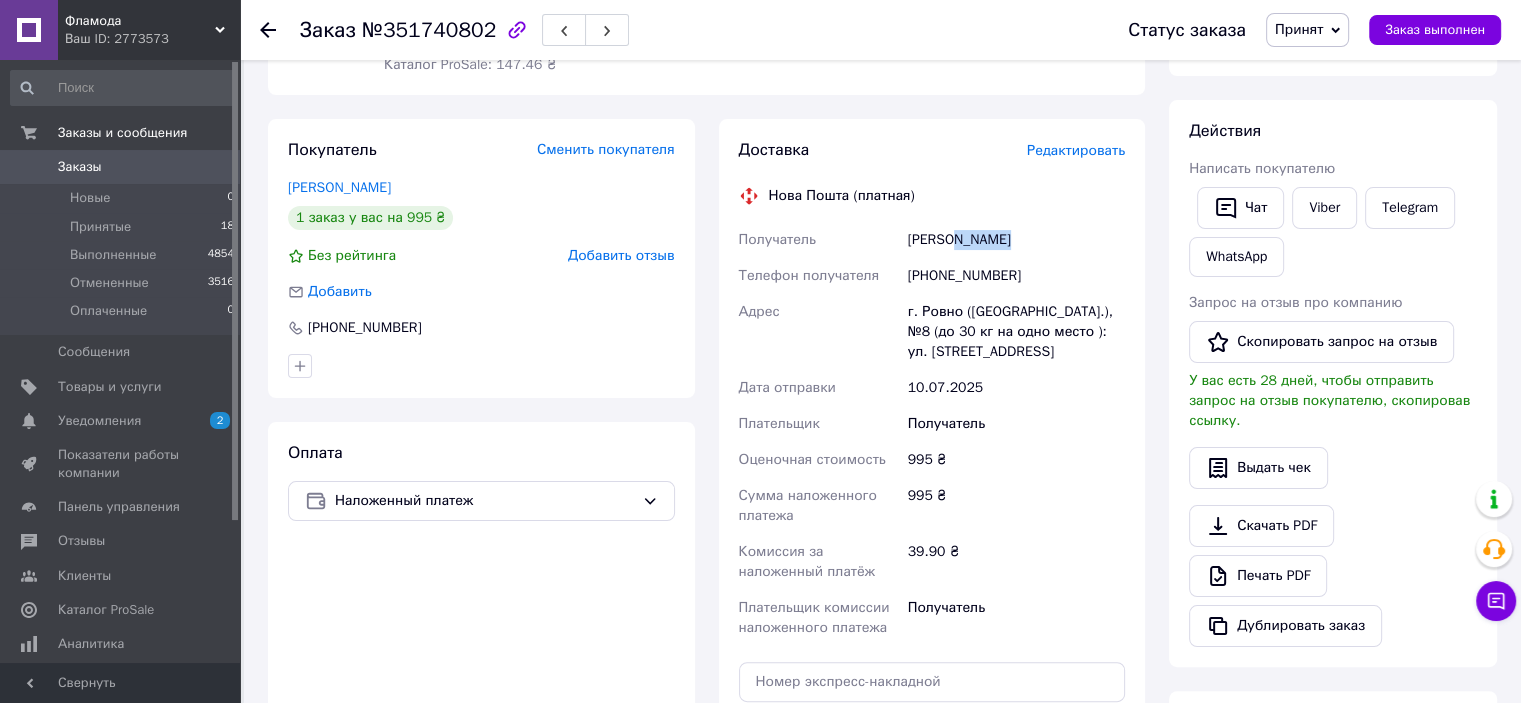 click on "[PERSON_NAME]" at bounding box center [1016, 240] 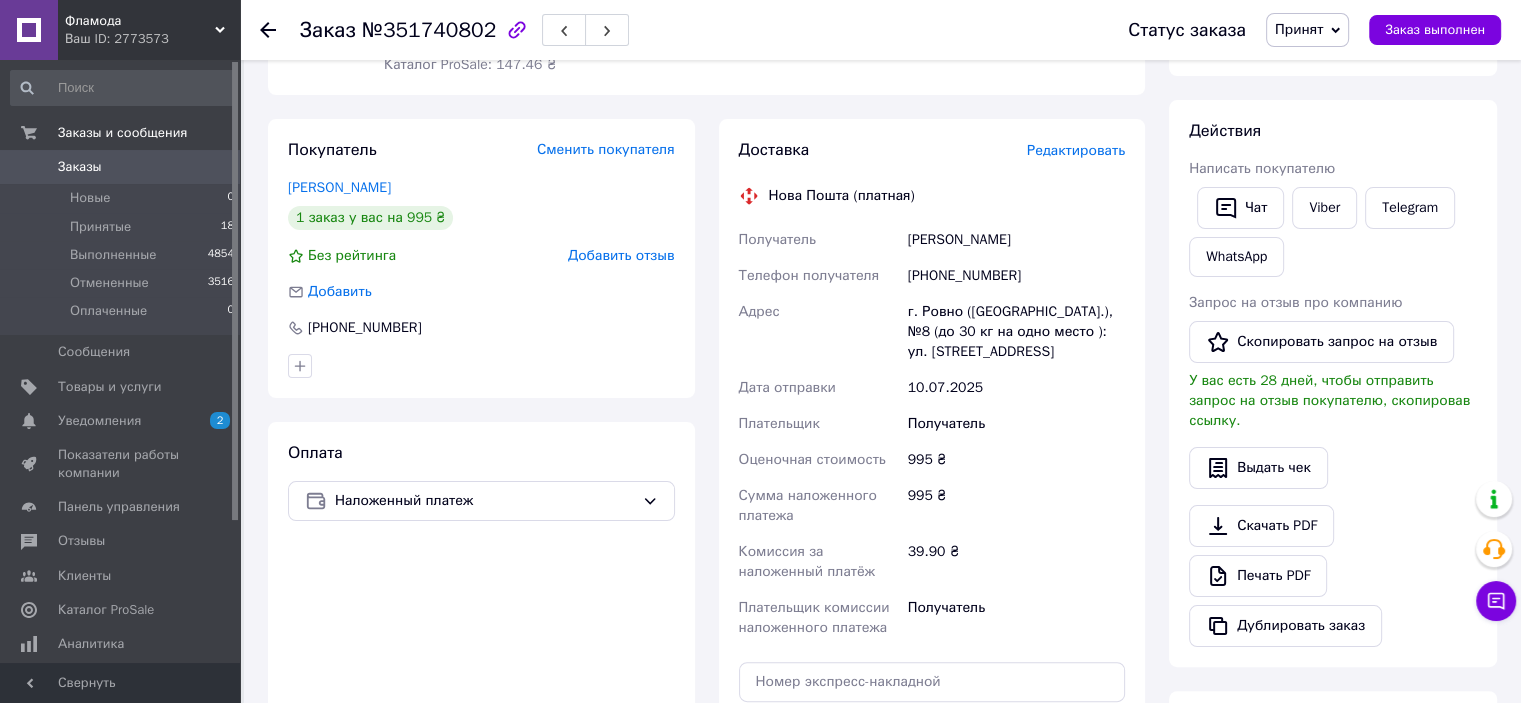 click on "г. Ровно ([GEOGRAPHIC_DATA].), №8 (до 30 кг на одно место ): ул. [STREET_ADDRESS]" at bounding box center (1016, 332) 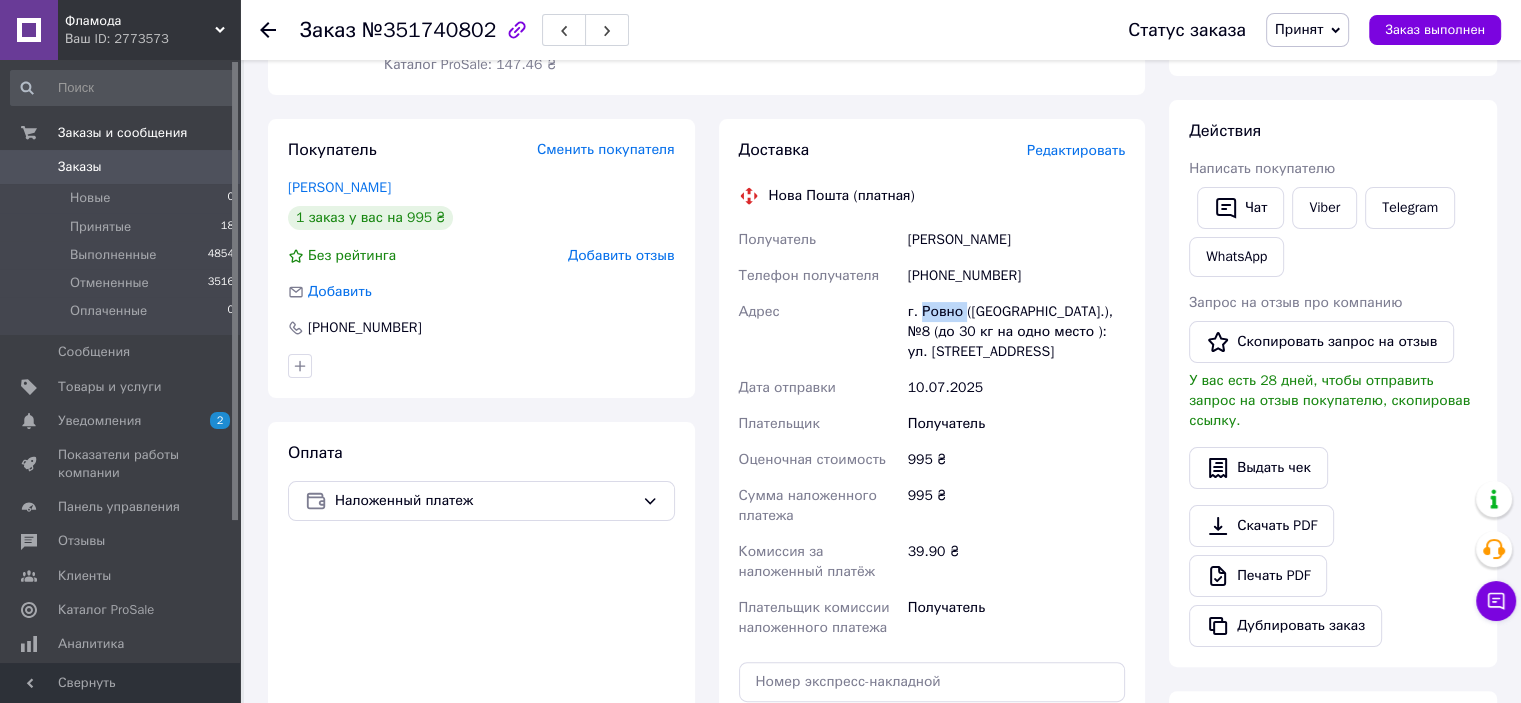 click on "г. Ровно ([GEOGRAPHIC_DATA].), №8 (до 30 кг на одно место ): ул. [STREET_ADDRESS]" at bounding box center [1016, 332] 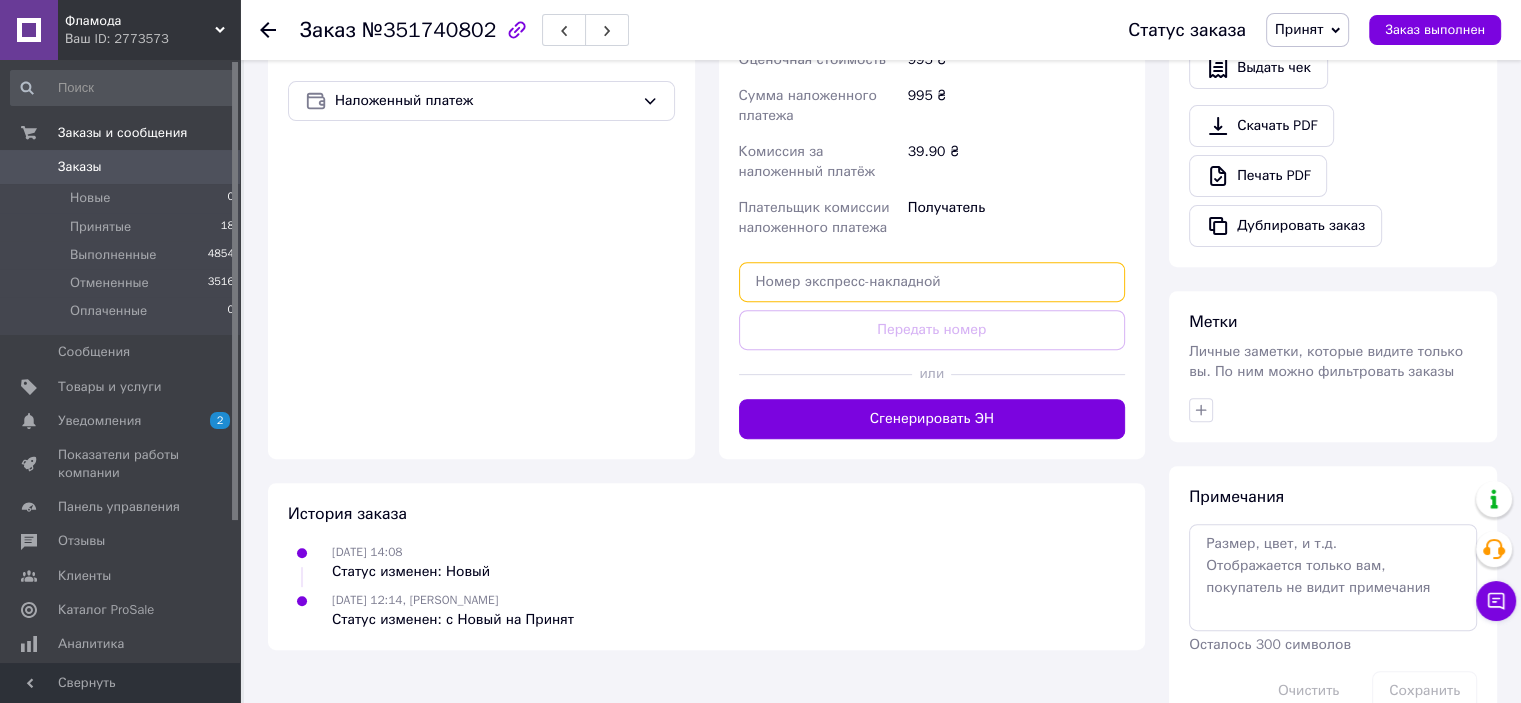 click at bounding box center [932, 282] 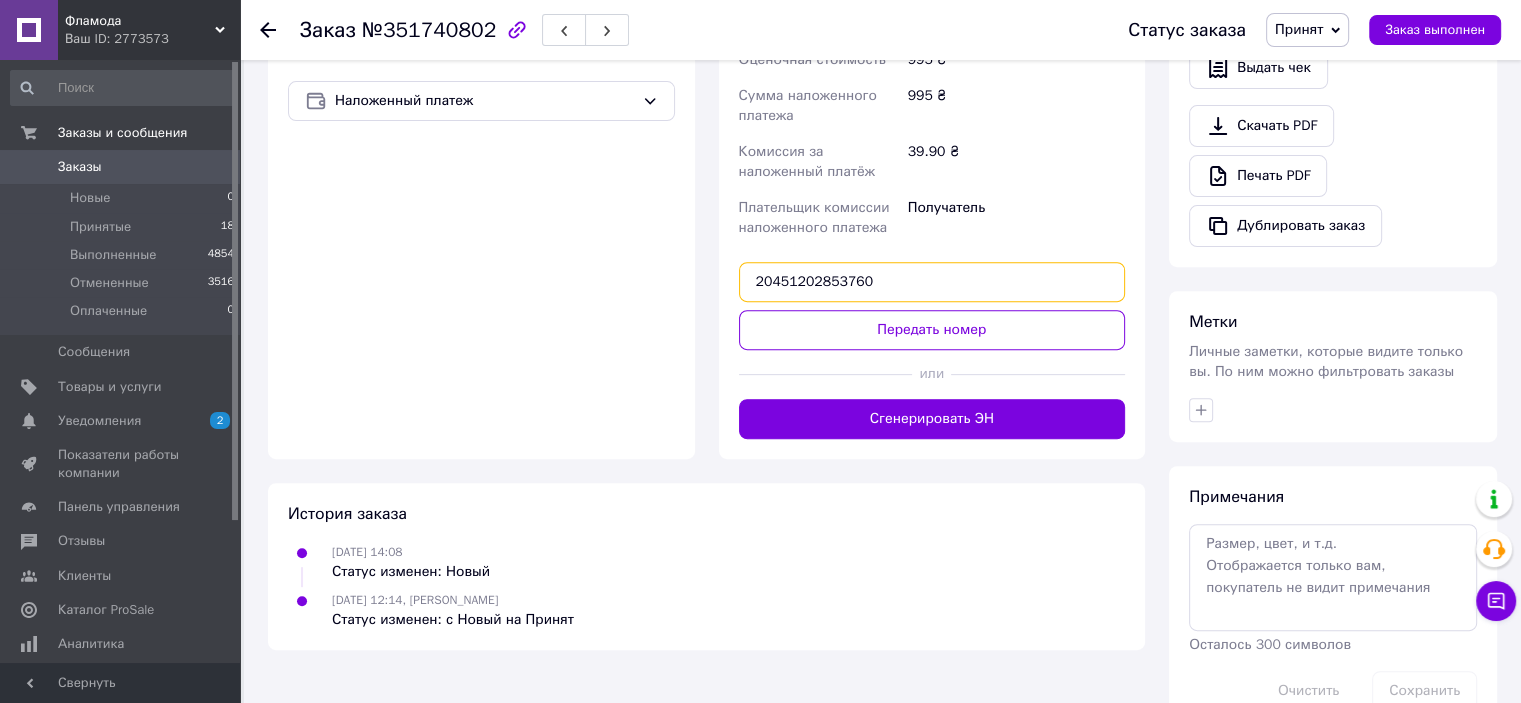 type on "20451202853760" 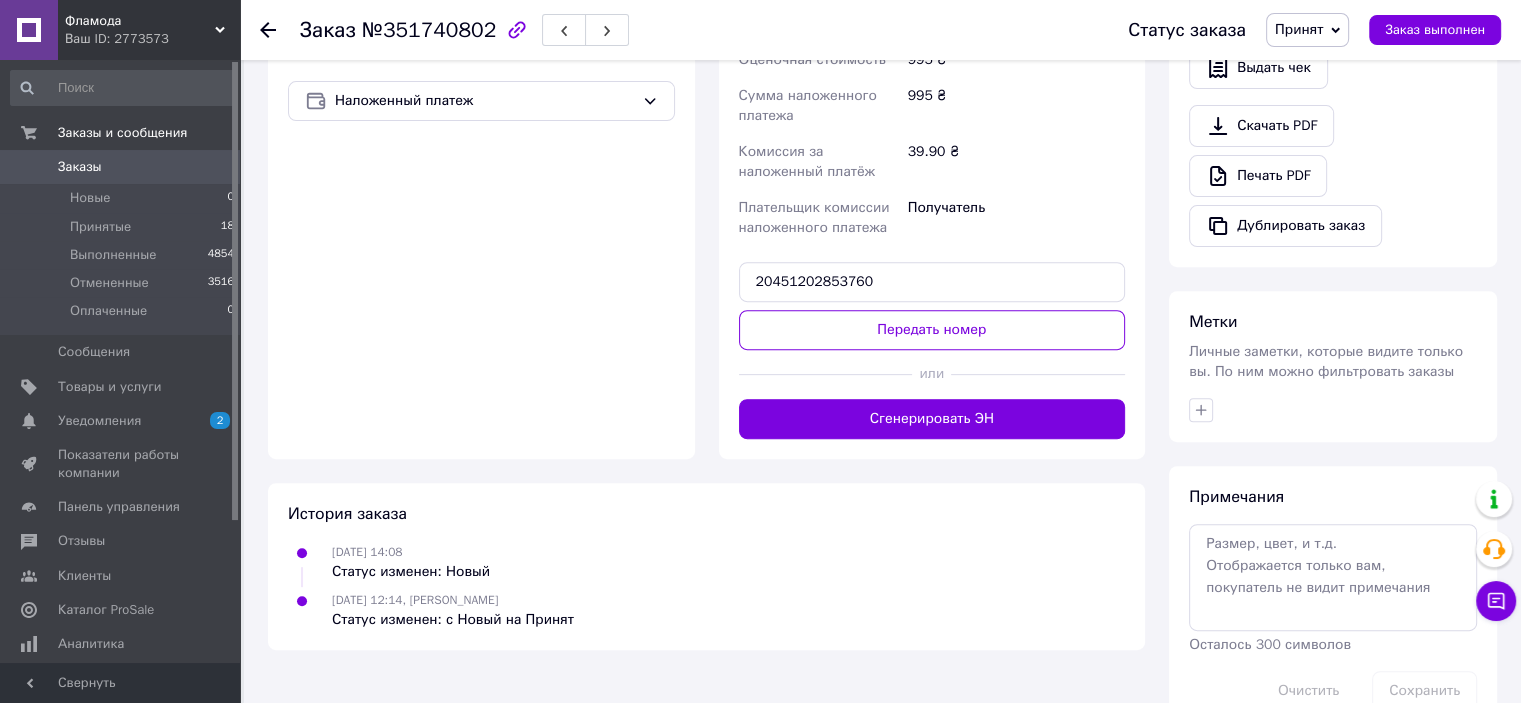 click on "Передать номер" at bounding box center (932, 330) 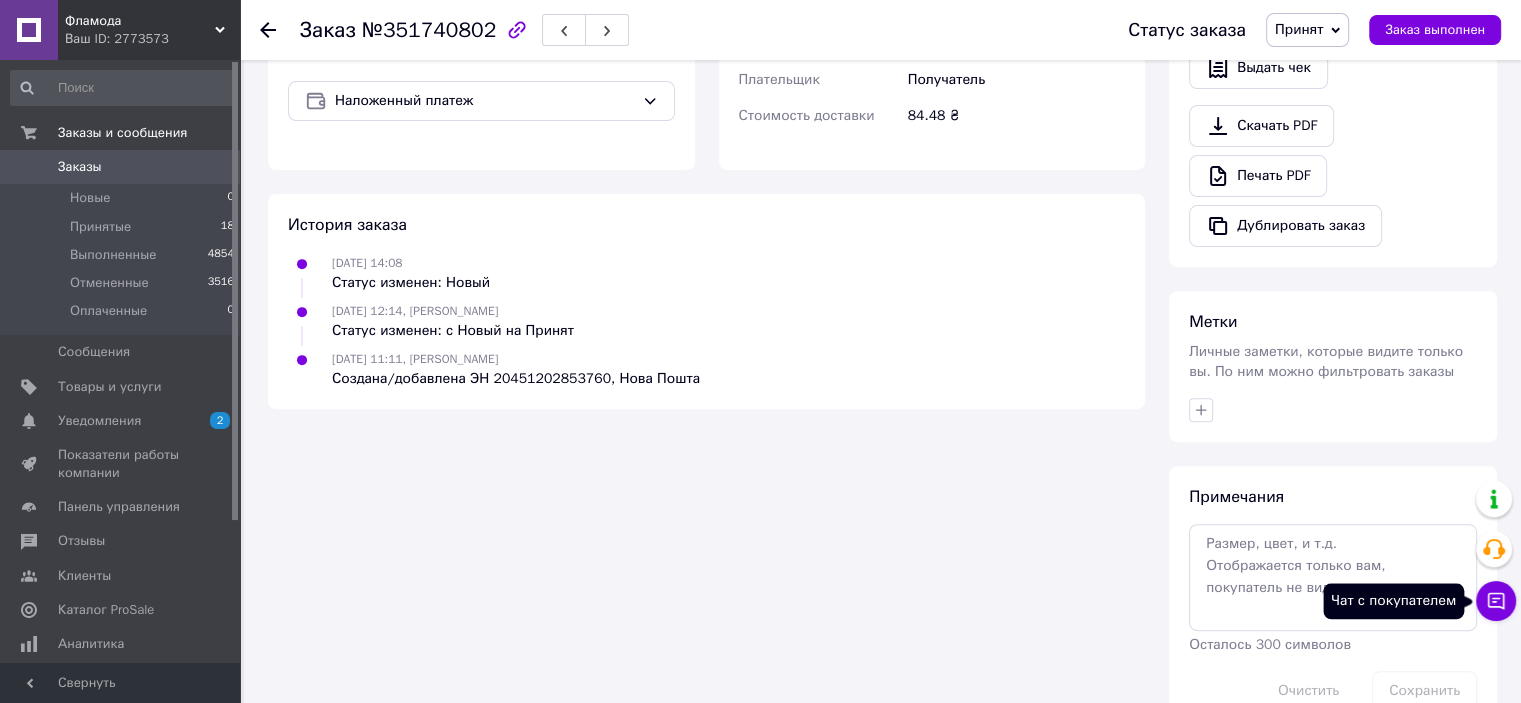 click 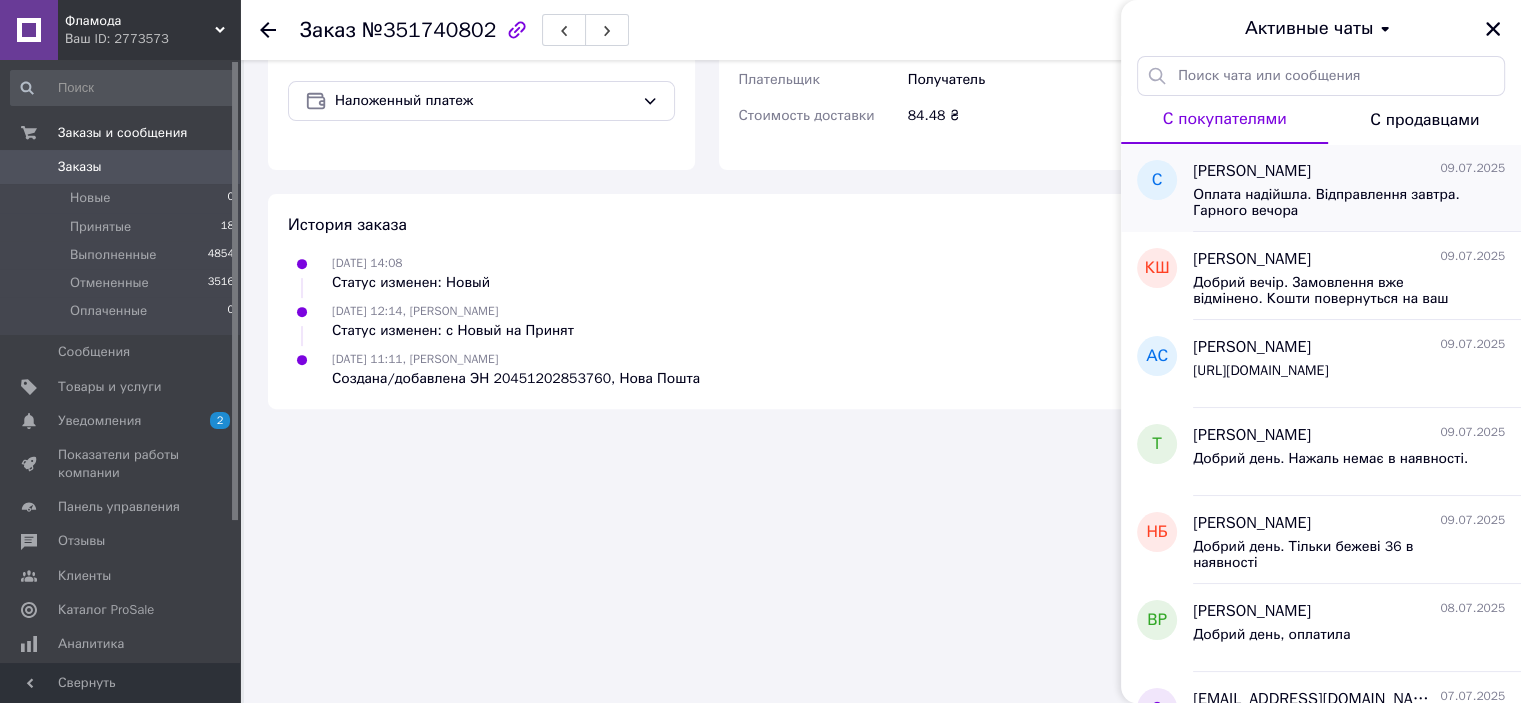 click on "Оплата надійшла. Відправлення завтра. Гарного вечора" at bounding box center (1335, 203) 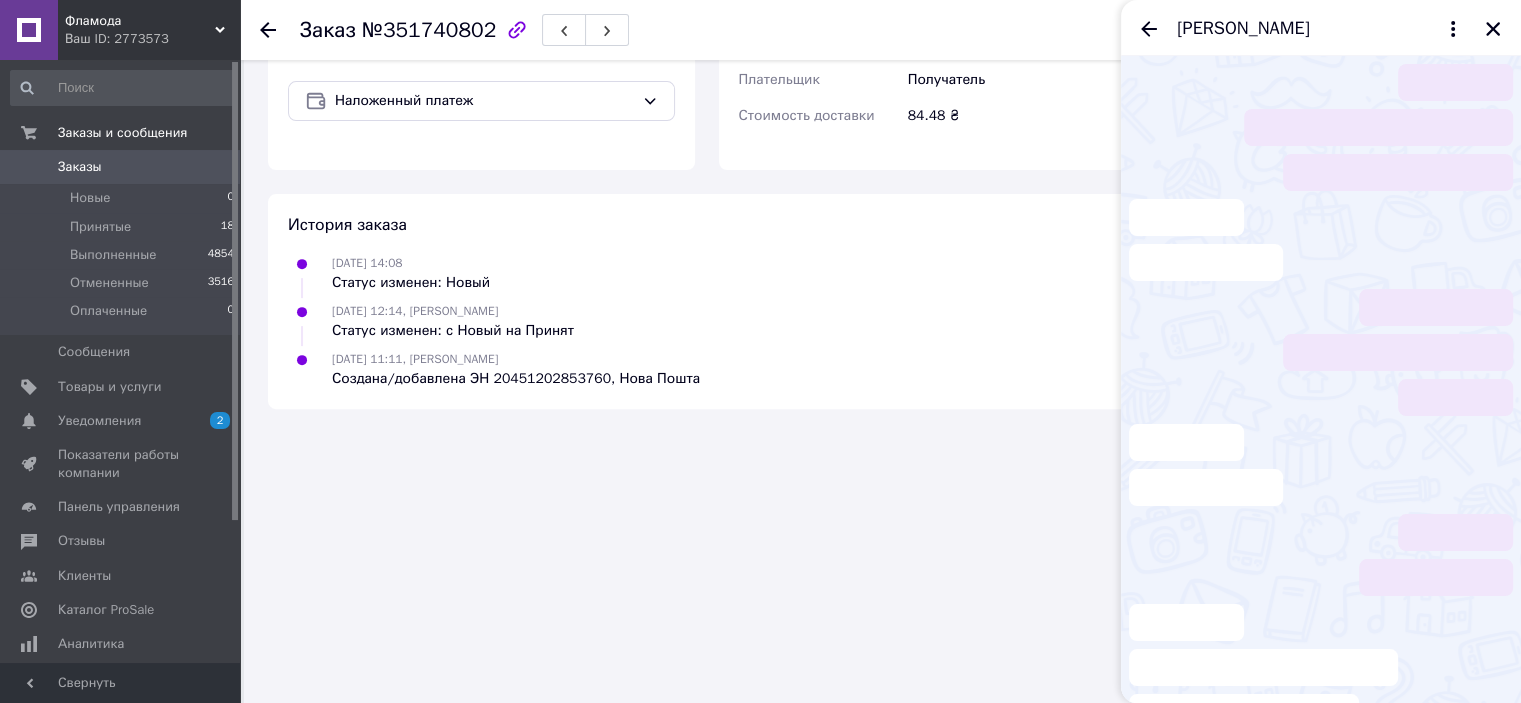 scroll, scrollTop: 904, scrollLeft: 0, axis: vertical 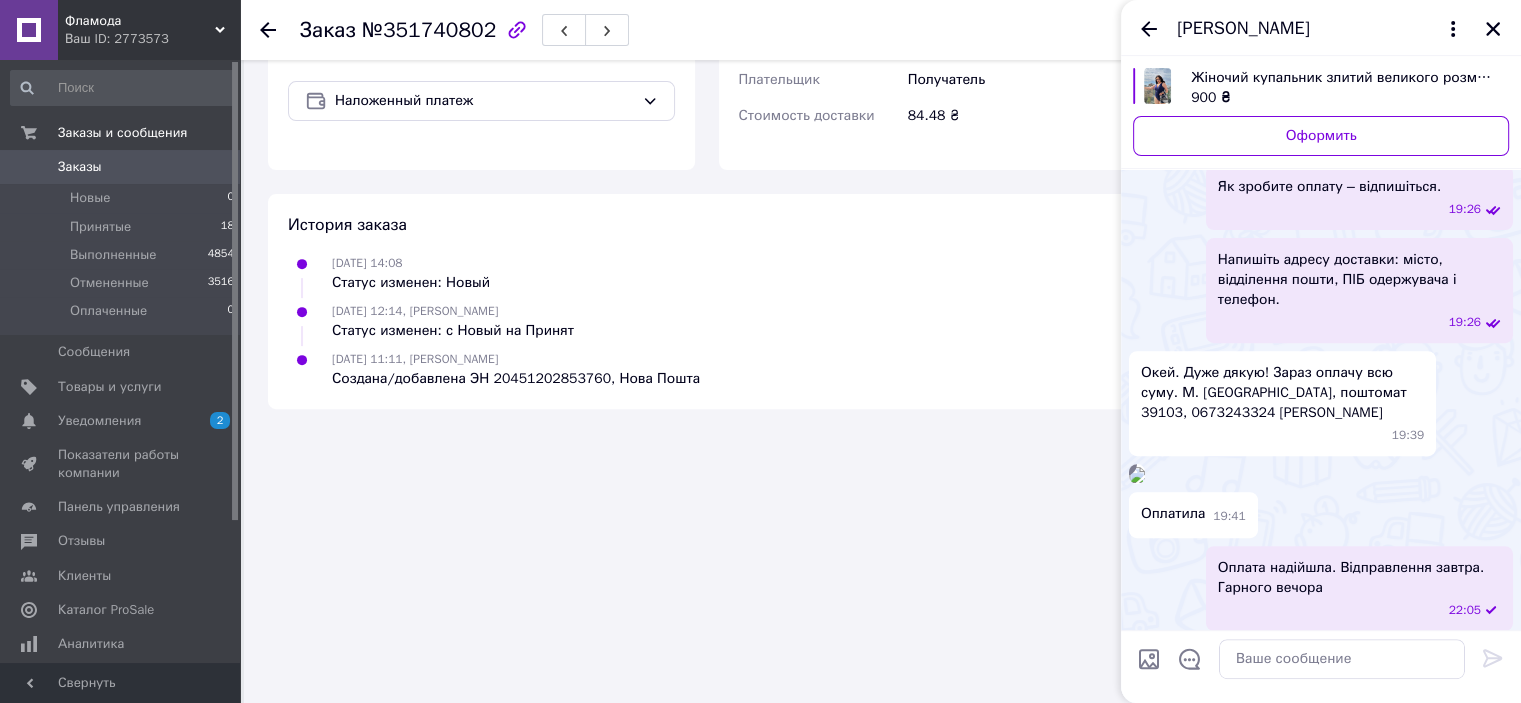 click on "Окей. Дуже дякую! Зараз оплачу всю суму. М. [GEOGRAPHIC_DATA], поштомат 39103, 0673243324 [PERSON_NAME]" at bounding box center (1282, 393) 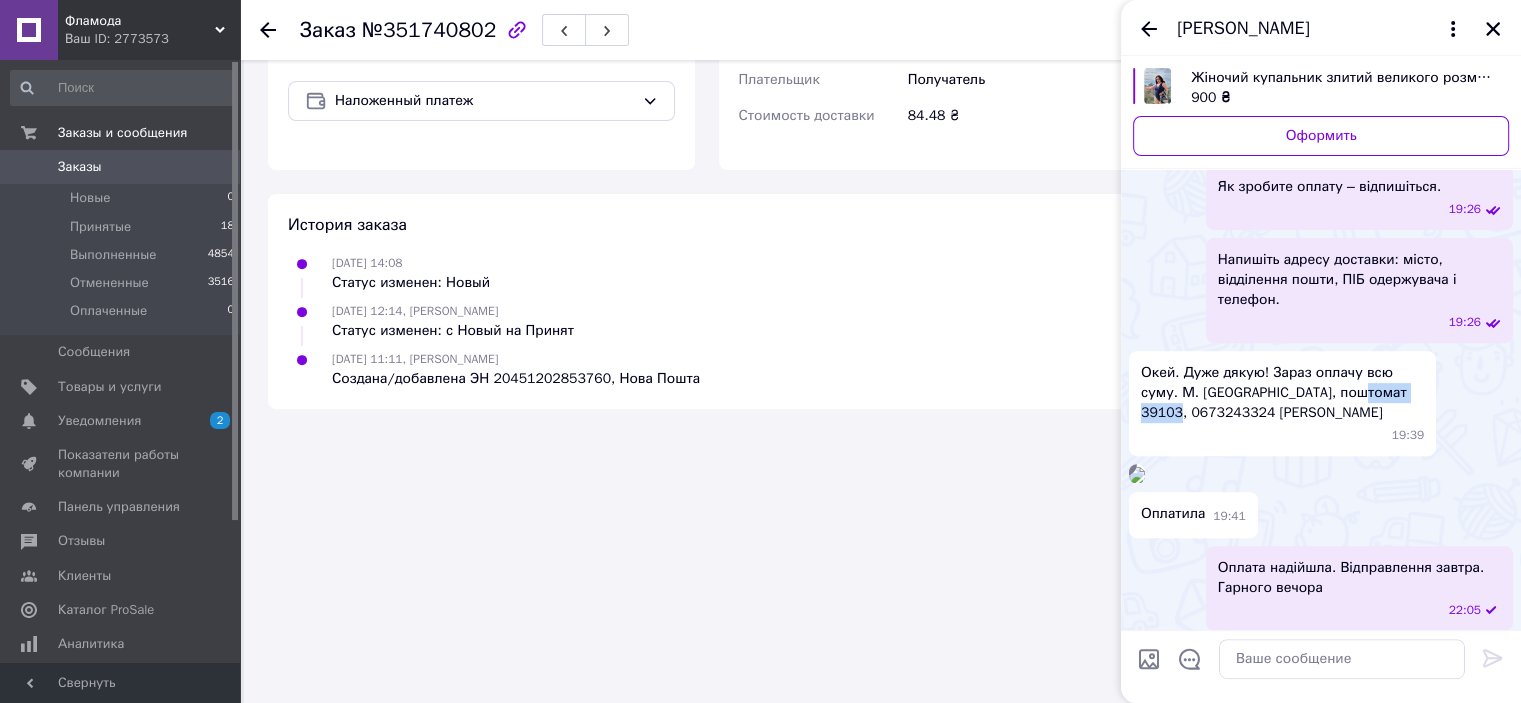 click on "Окей. Дуже дякую! Зараз оплачу всю суму. М. [GEOGRAPHIC_DATA], поштомат 39103, 0673243324 [PERSON_NAME]" at bounding box center [1282, 393] 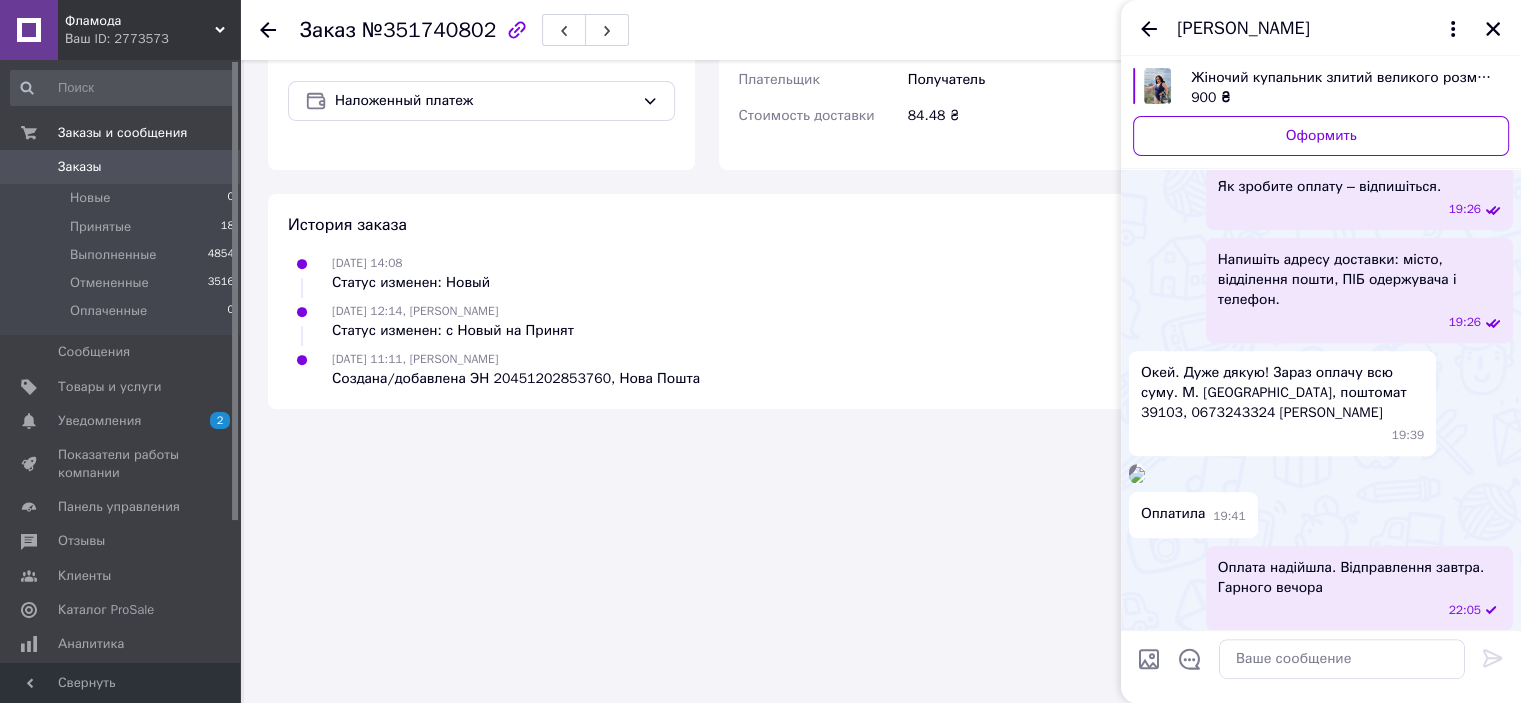 click on "Окей. Дуже дякую! Зараз оплачу всю суму. М. [GEOGRAPHIC_DATA], поштомат 39103, 0673243324 [PERSON_NAME]" at bounding box center (1282, 393) 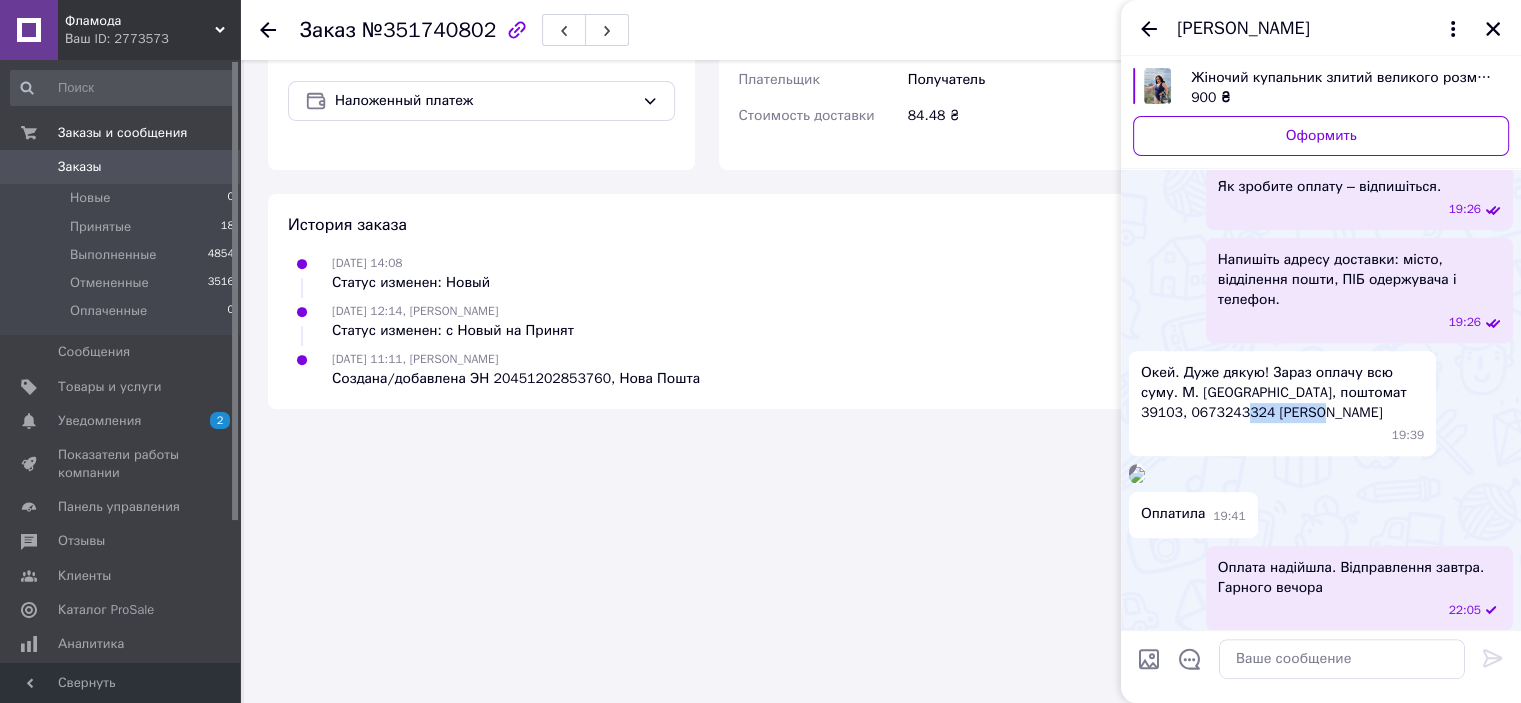click on "Окей. Дуже дякую! Зараз оплачу всю суму. М. [GEOGRAPHIC_DATA], поштомат 39103, 0673243324 [PERSON_NAME]" at bounding box center [1282, 393] 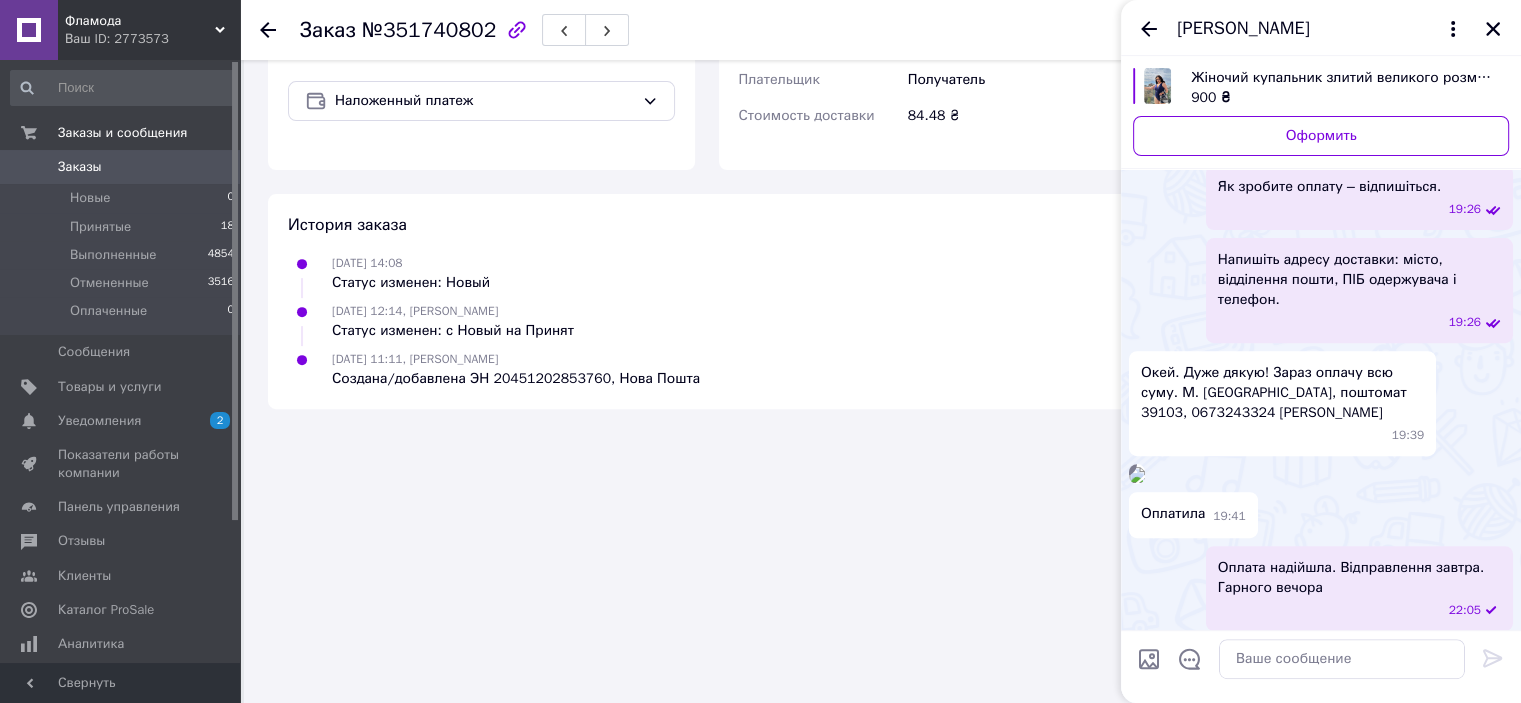 click on "Окей. Дуже дякую! Зараз оплачу всю суму. М. [GEOGRAPHIC_DATA], поштомат 39103, 0673243324 [PERSON_NAME]" at bounding box center (1282, 393) 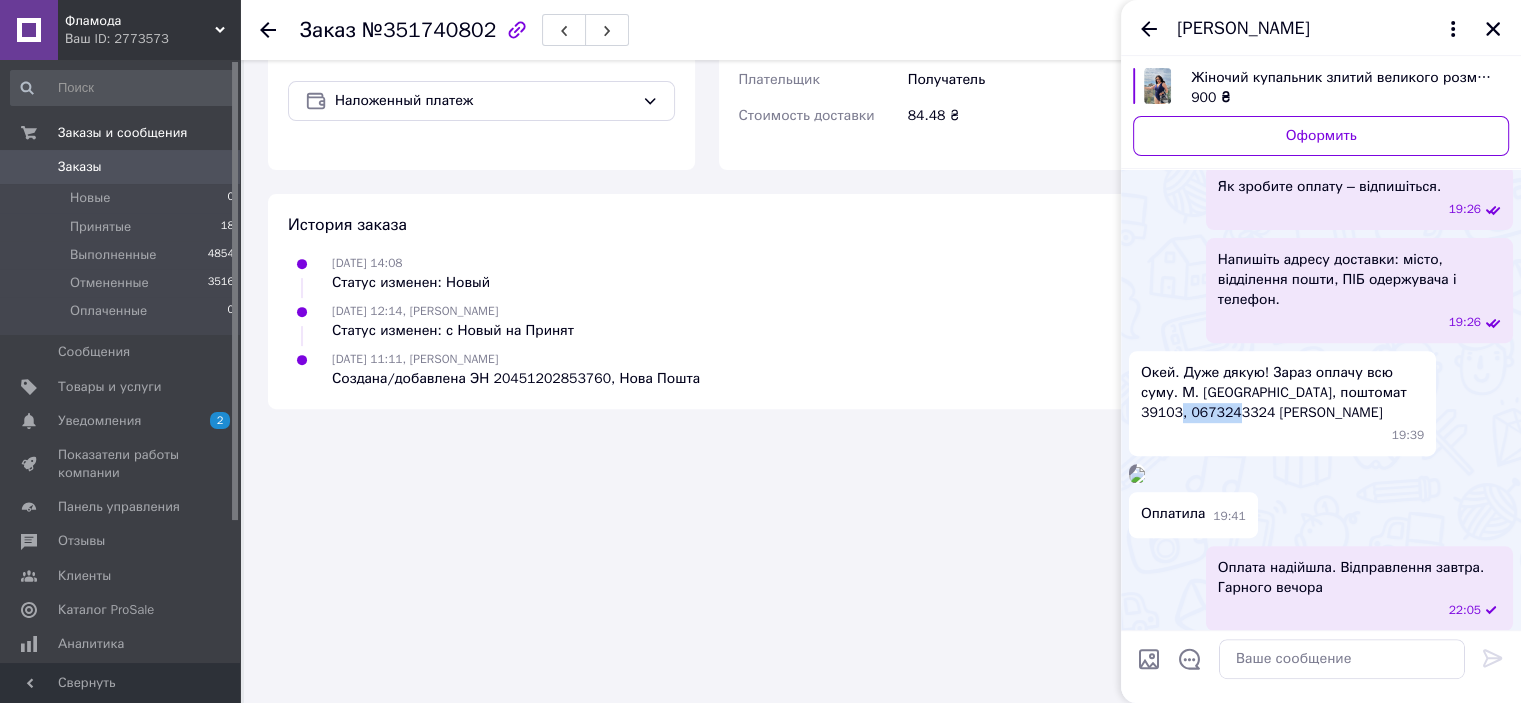 click on "Окей. Дуже дякую! Зараз оплачу всю суму. М. [GEOGRAPHIC_DATA], поштомат 39103, 0673243324 [PERSON_NAME]" at bounding box center (1282, 393) 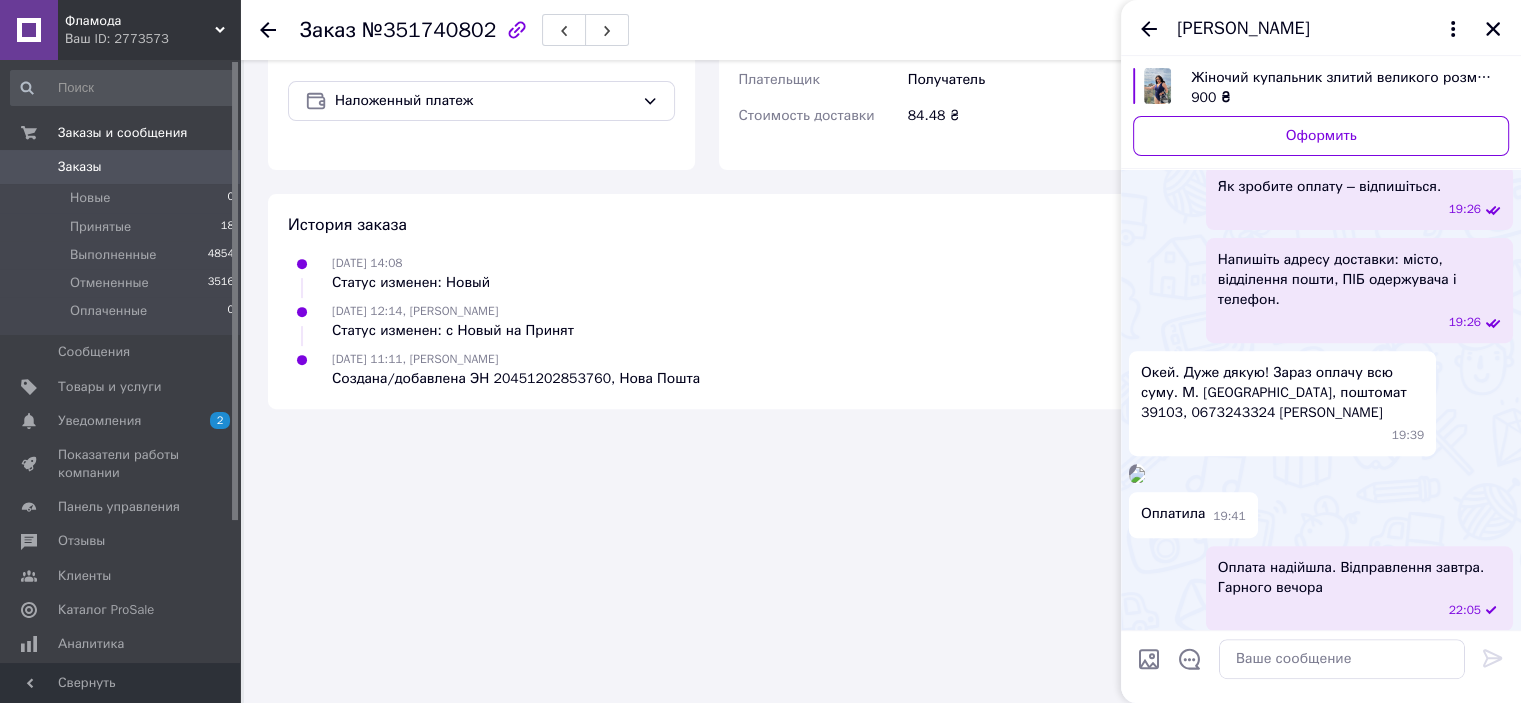 click on "Окей. Дуже дякую! Зараз оплачу всю суму. М. [GEOGRAPHIC_DATA], поштомат 39103, 0673243324 [PERSON_NAME]" at bounding box center (1282, 393) 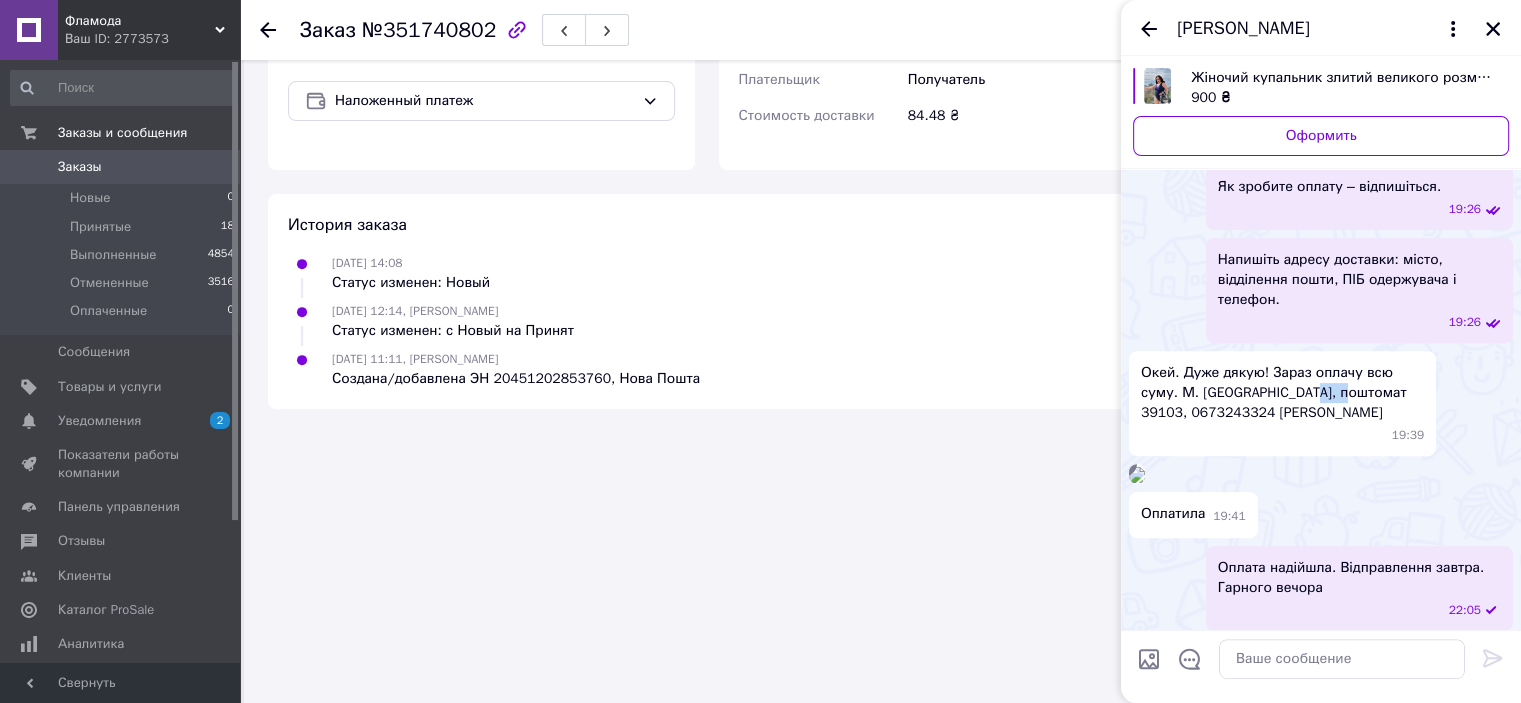 click on "Окей. Дуже дякую! Зараз оплачу всю суму. М. [GEOGRAPHIC_DATA], поштомат 39103, 0673243324 [PERSON_NAME]" at bounding box center [1282, 393] 